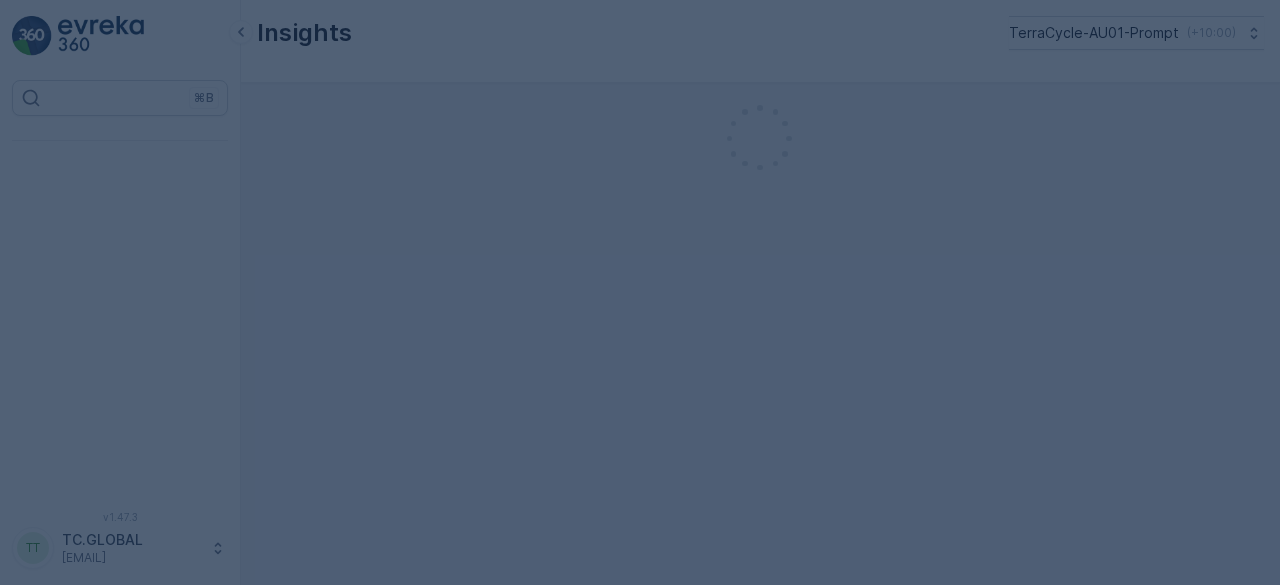scroll, scrollTop: 0, scrollLeft: 0, axis: both 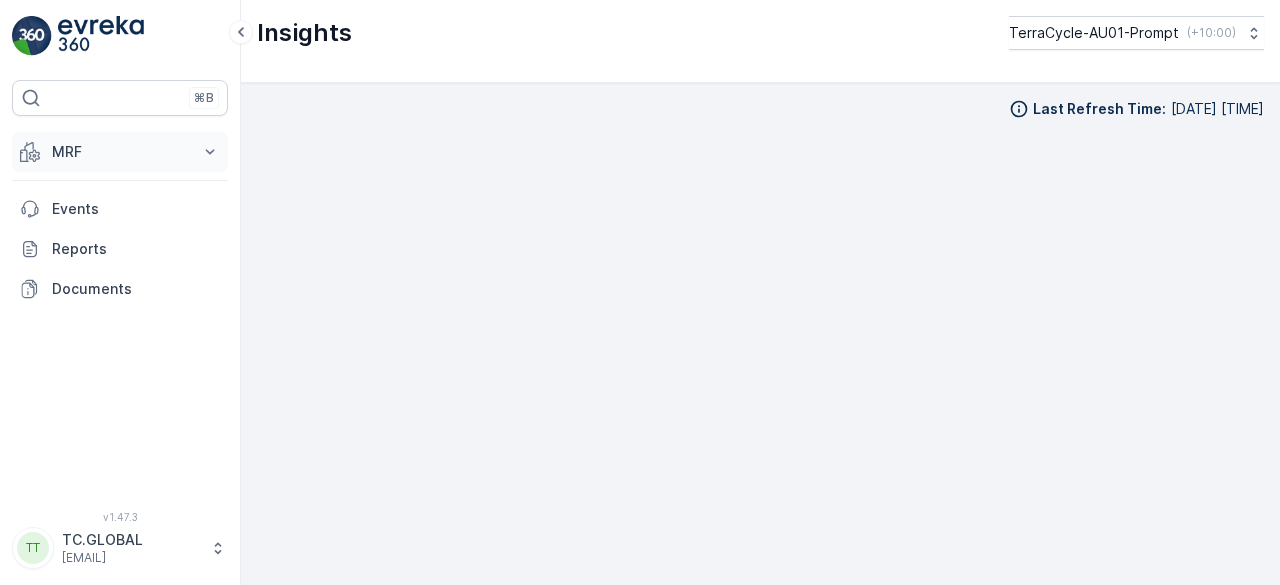 click on "MRF" at bounding box center [120, 152] 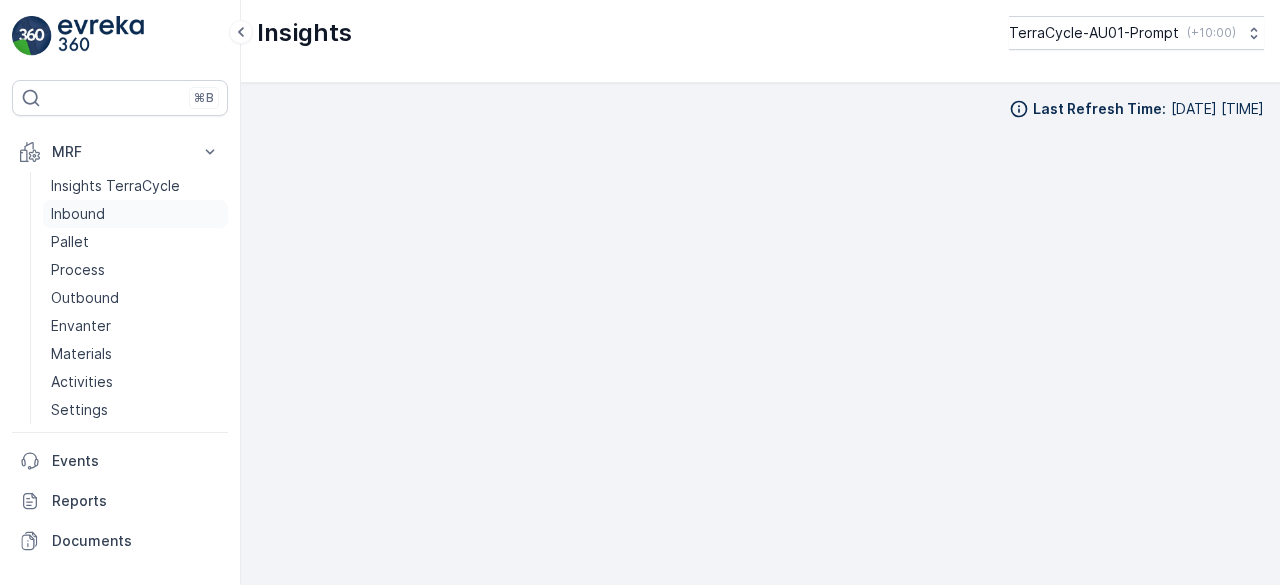 click on "Inbound" at bounding box center (78, 214) 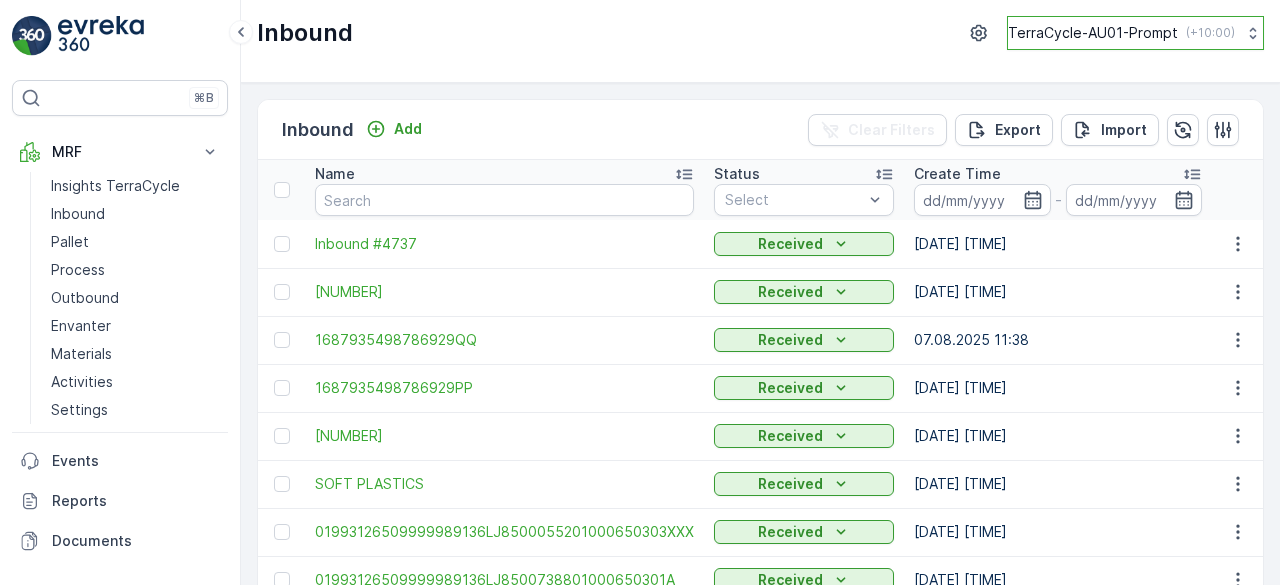 click on "TerraCycle-AU01-Prompt" at bounding box center (1093, 33) 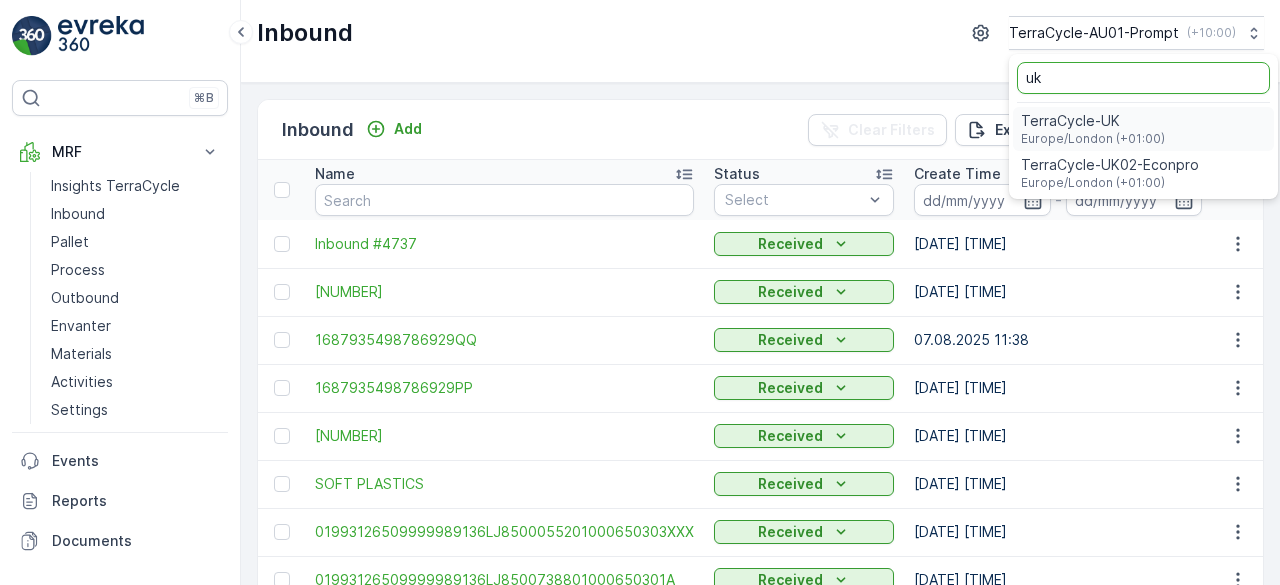 type on "uk" 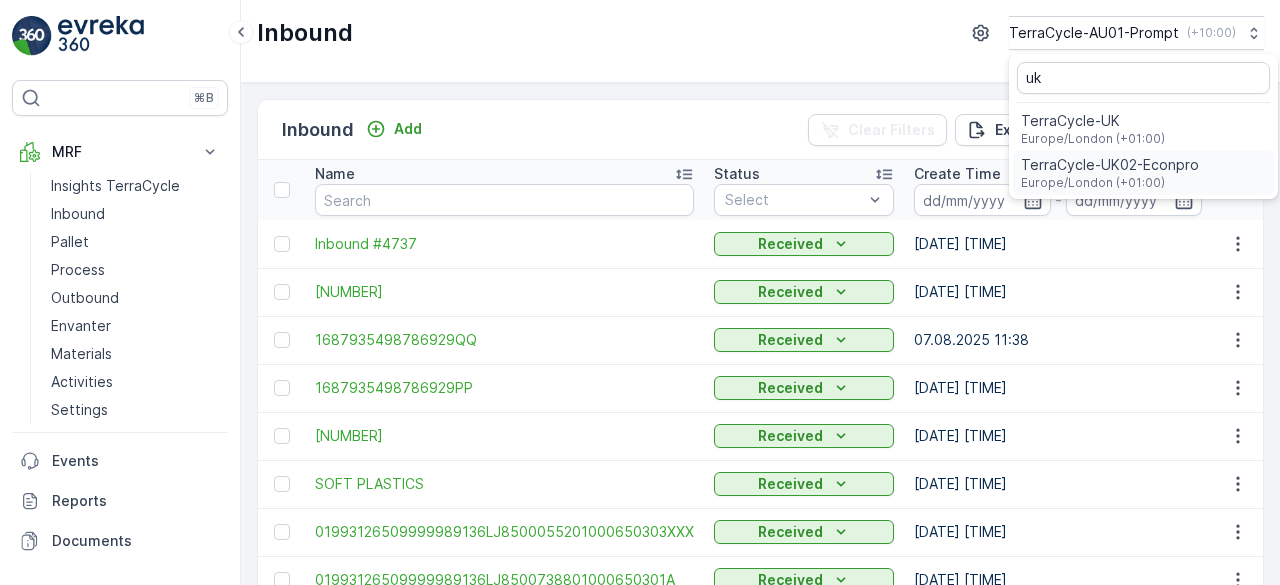 click on "TerraCycle-UK02-Econpro" at bounding box center (1110, 165) 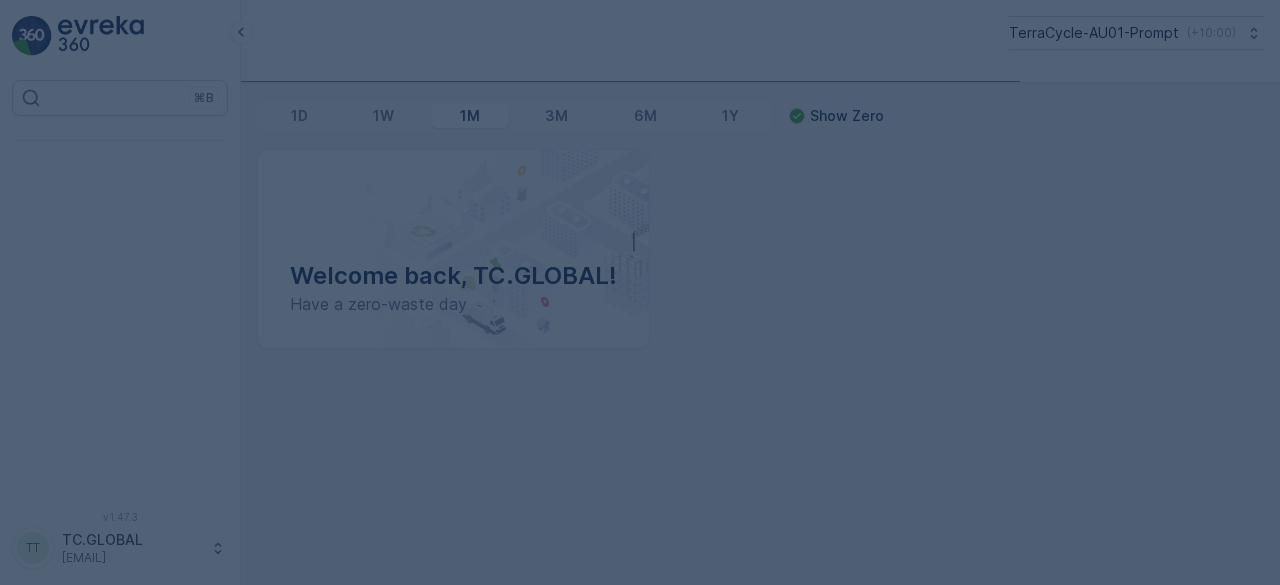 scroll, scrollTop: 0, scrollLeft: 0, axis: both 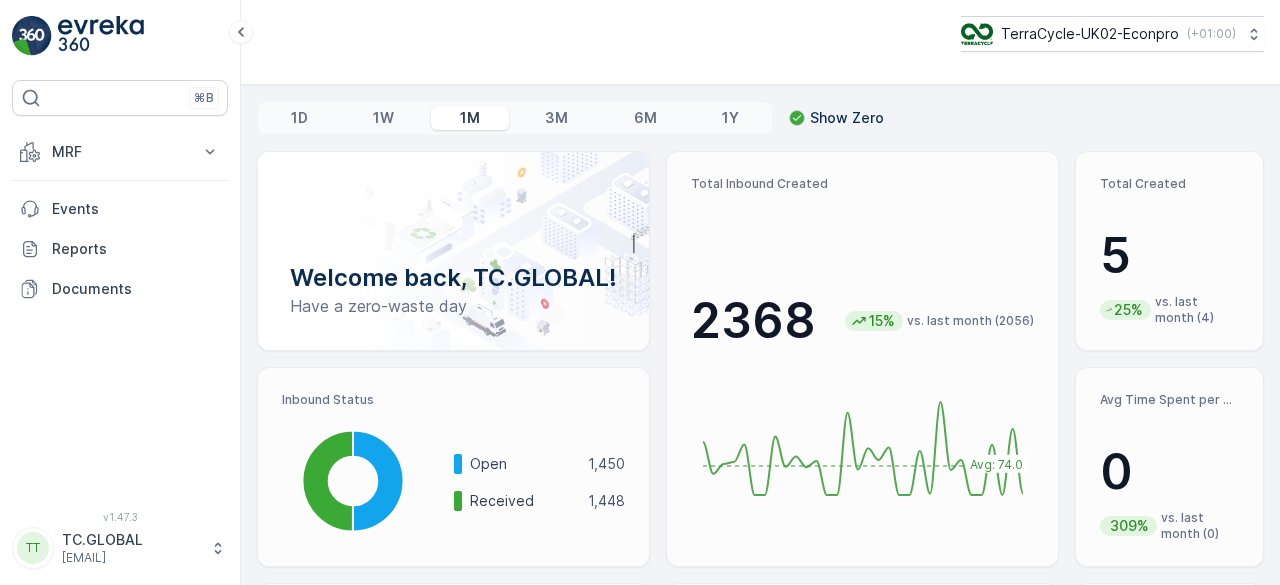click on "Total  Created   5 25% vs. last month (4)" at bounding box center (1169, 251) 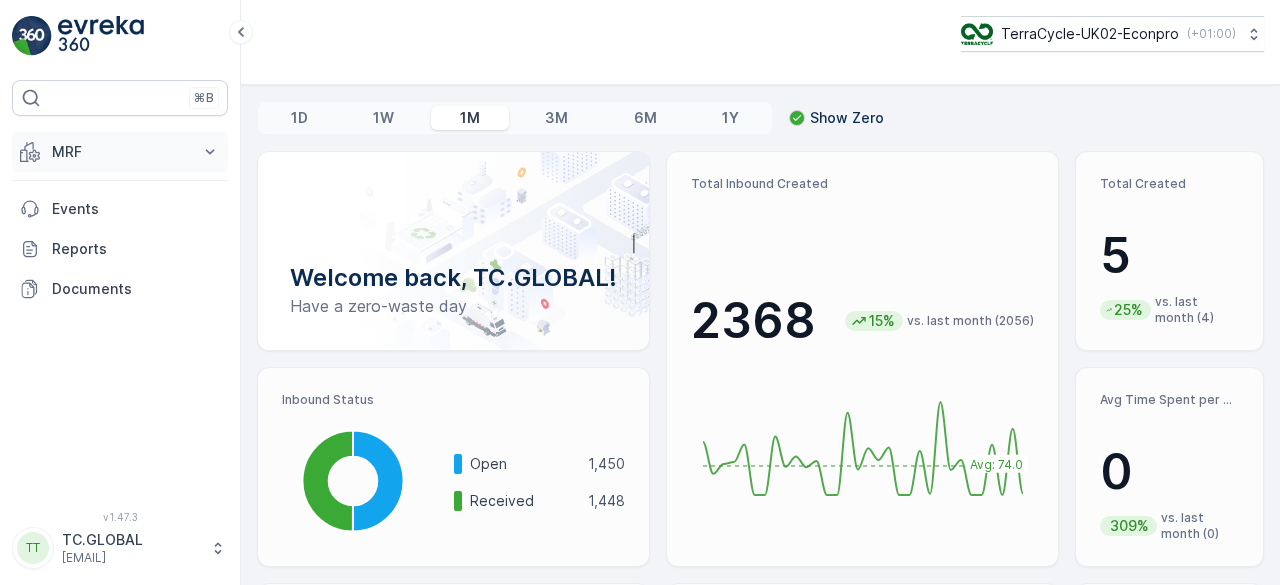 click on "MRF" at bounding box center [120, 152] 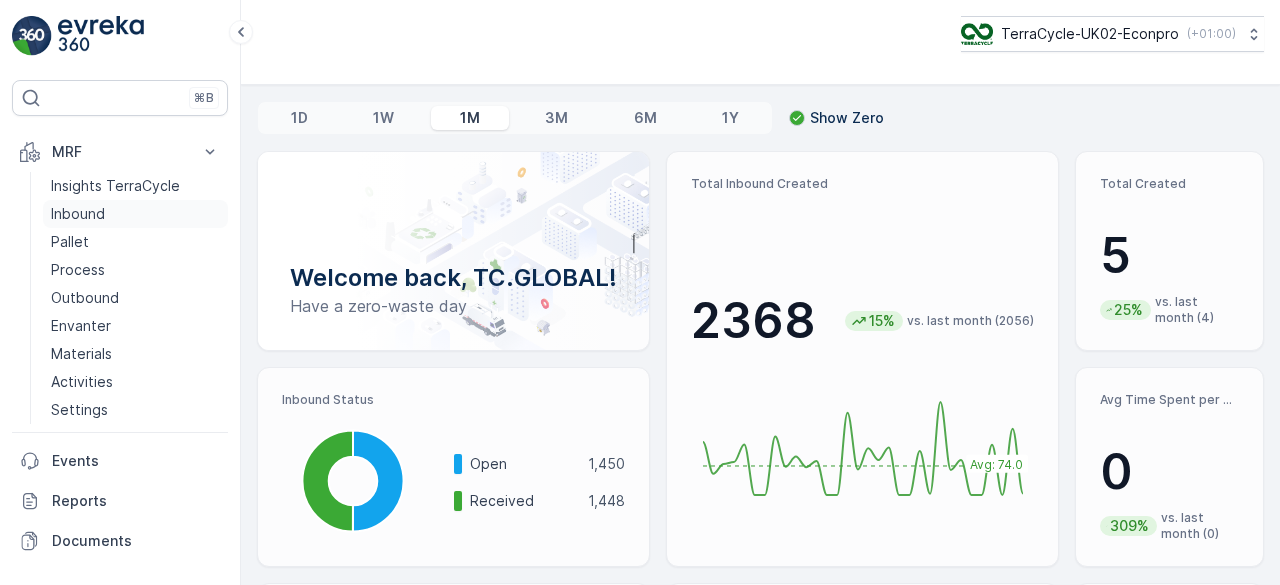 click on "Inbound" at bounding box center [78, 214] 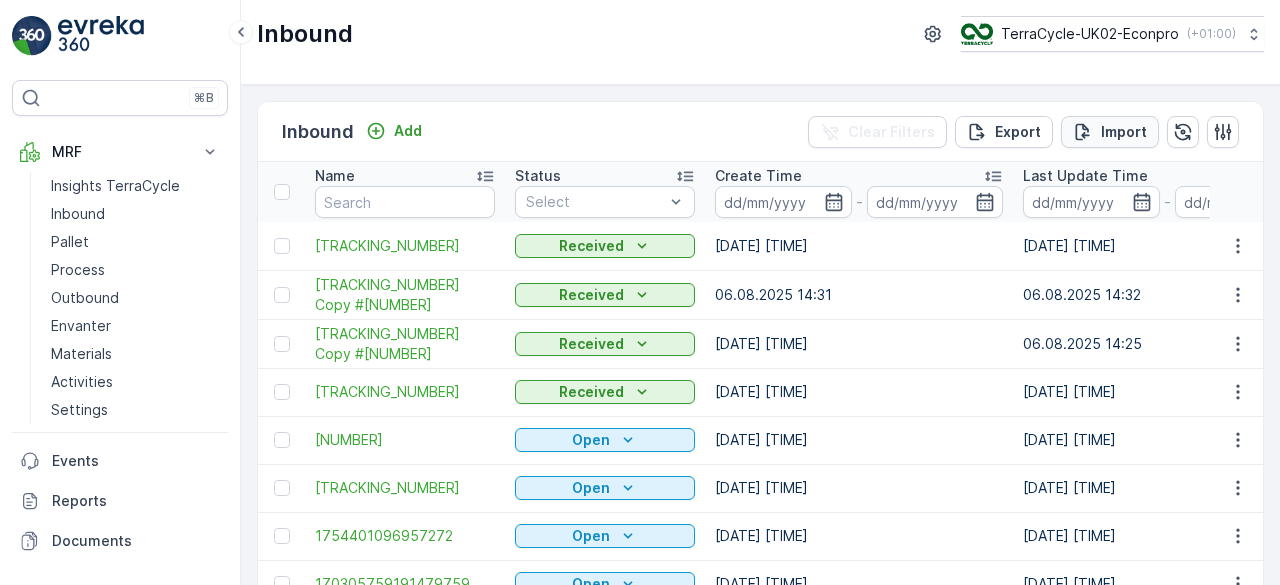 click on "Import" at bounding box center (1124, 132) 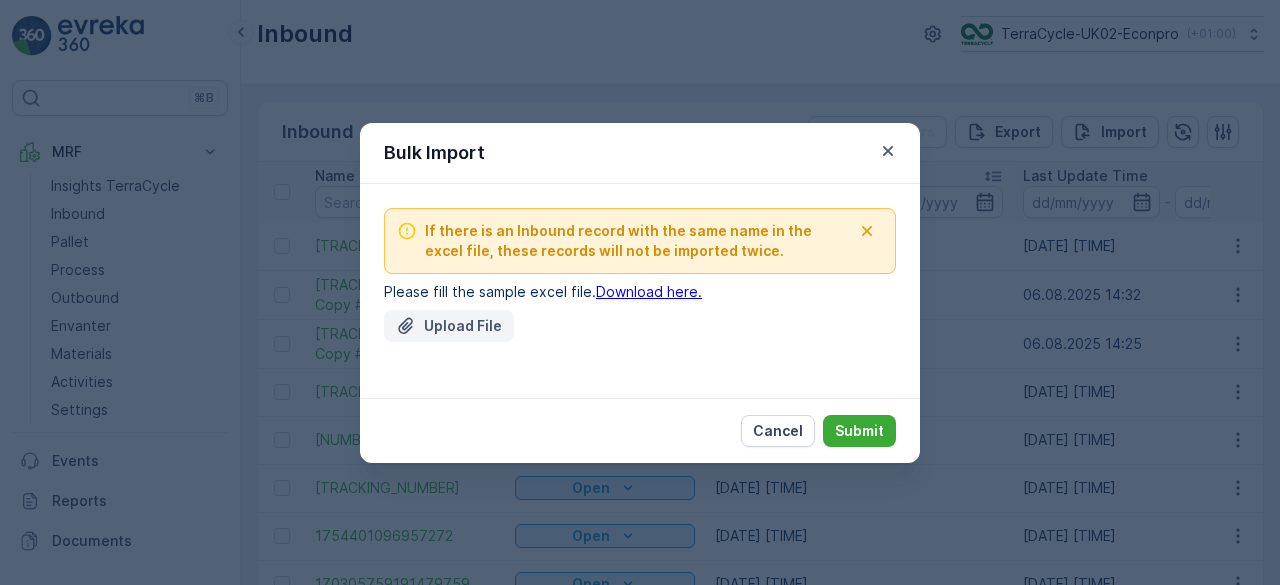 click on "Upload File" at bounding box center (449, 326) 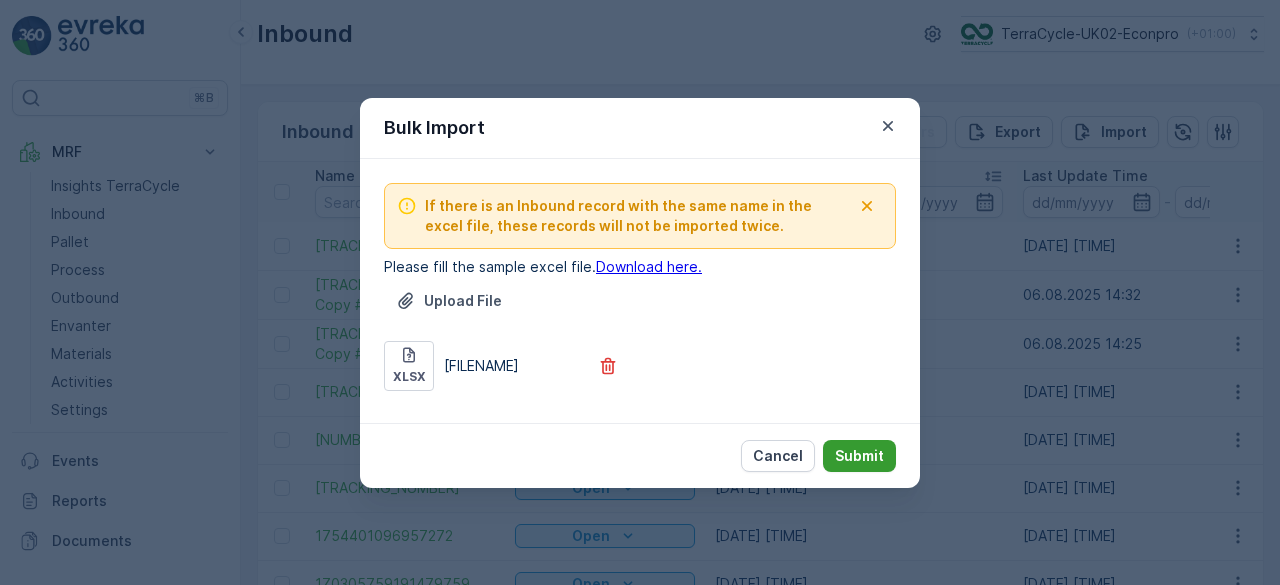 click on "Submit" at bounding box center [859, 456] 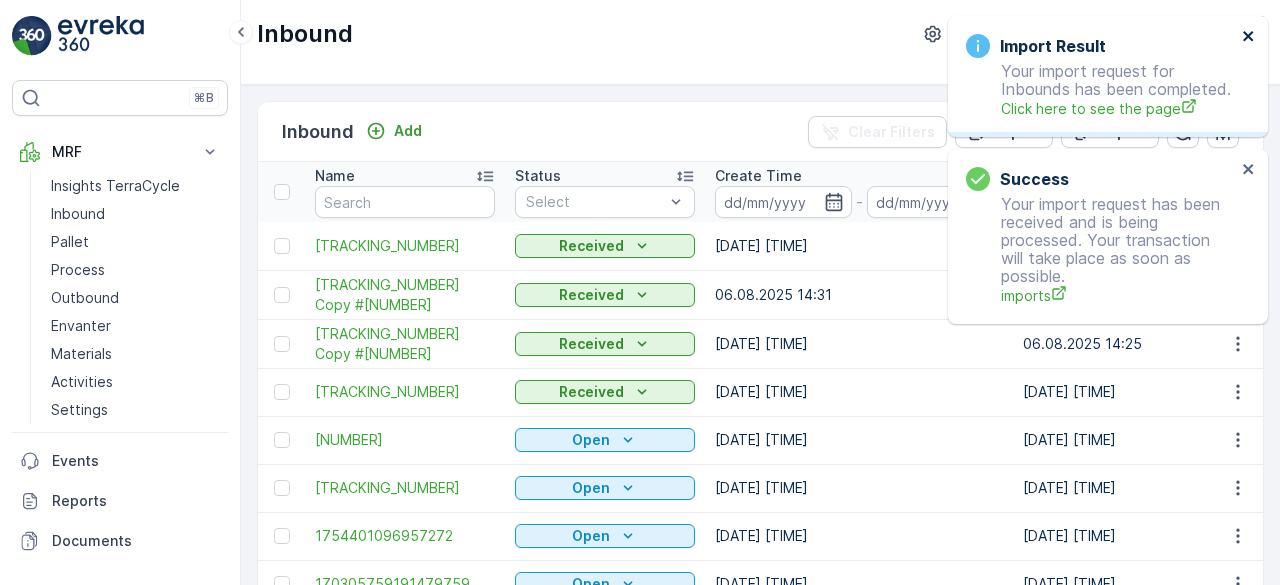 click 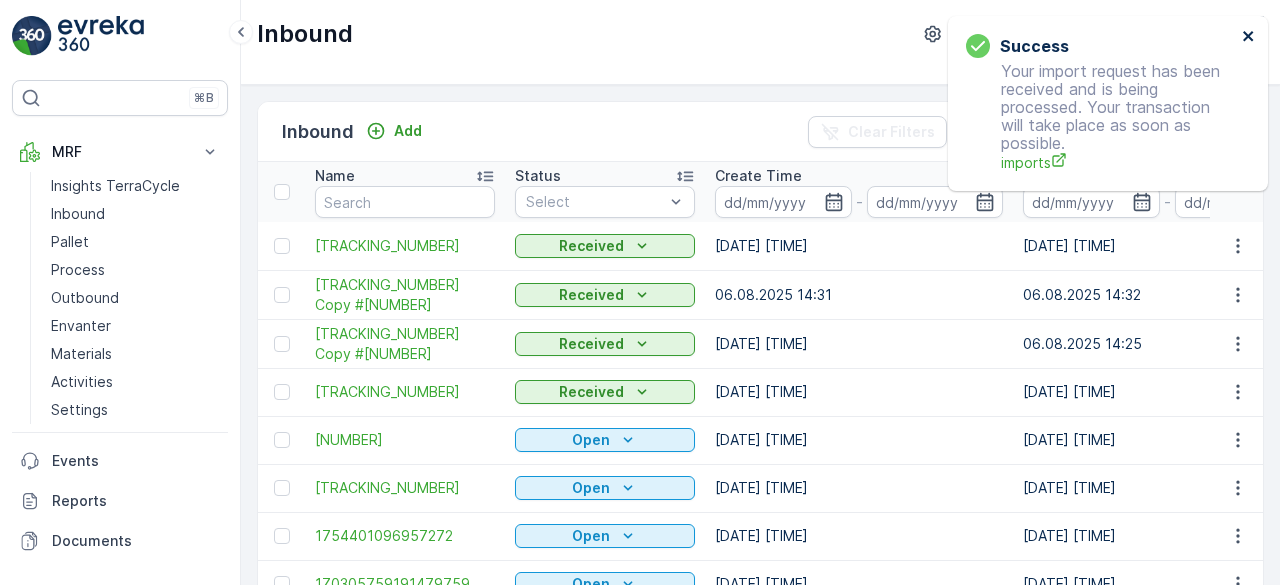 click 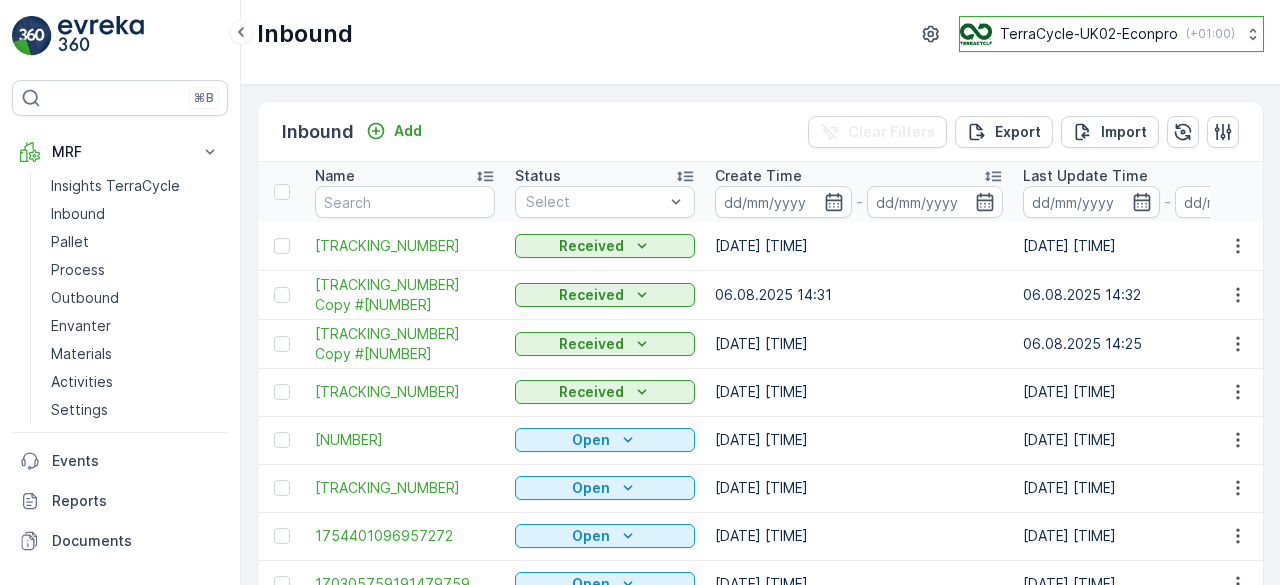 click on "TerraCycle-UK02-Econpro" at bounding box center [1089, 34] 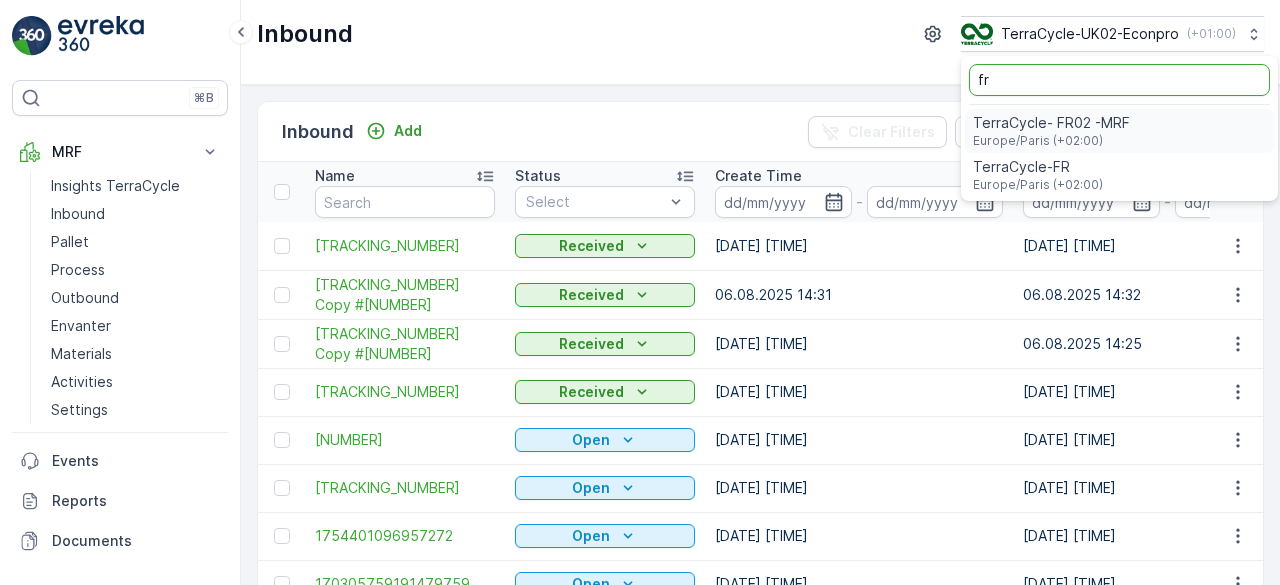 type on "fr" 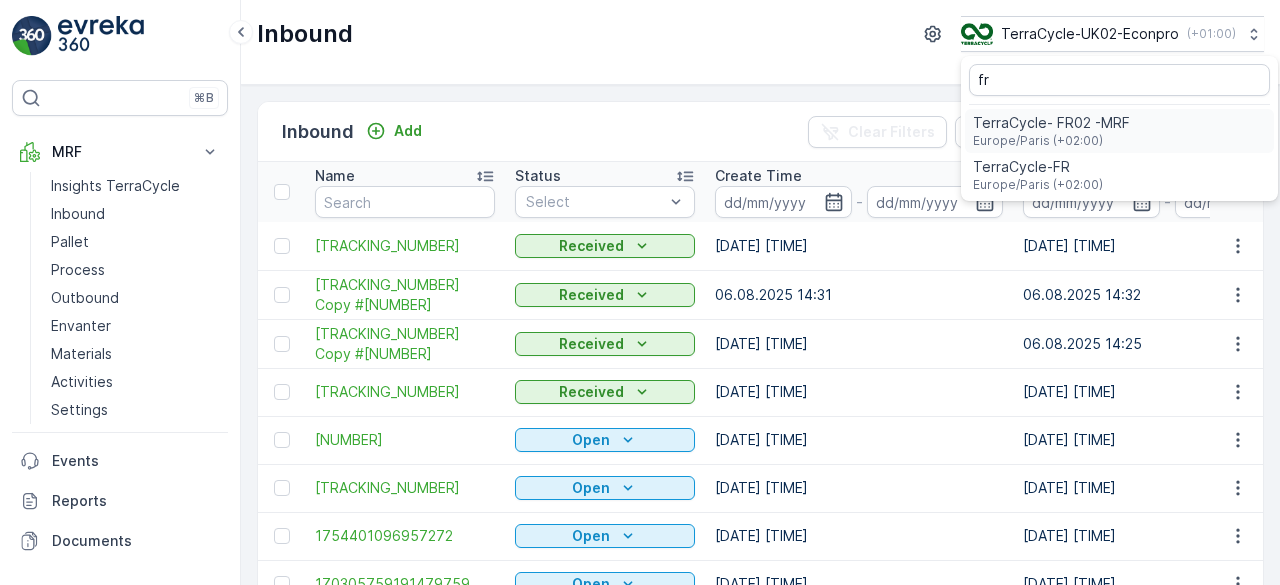 click on "TerraCycle- FR02 -MRF" at bounding box center (1051, 123) 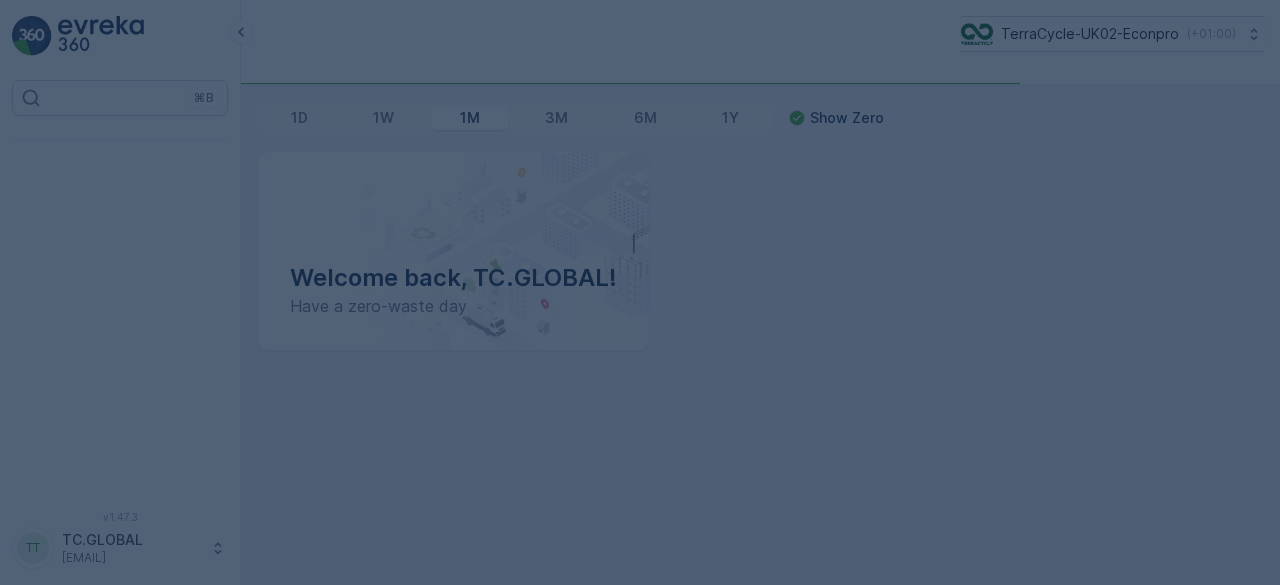 scroll, scrollTop: 0, scrollLeft: 0, axis: both 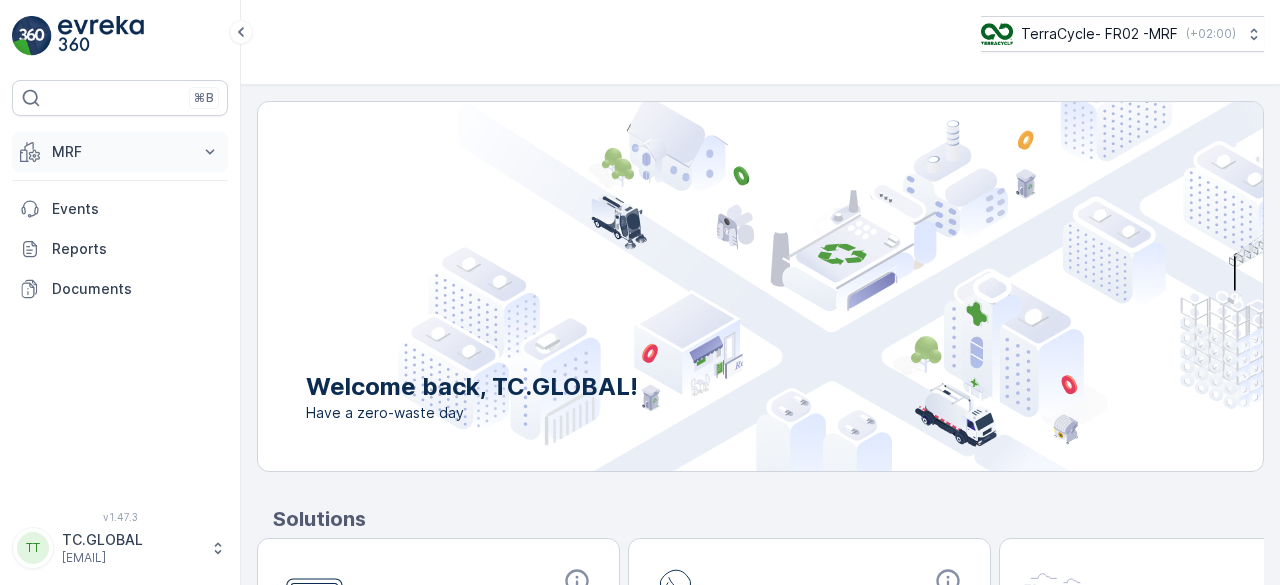 click on "MRF" at bounding box center [120, 152] 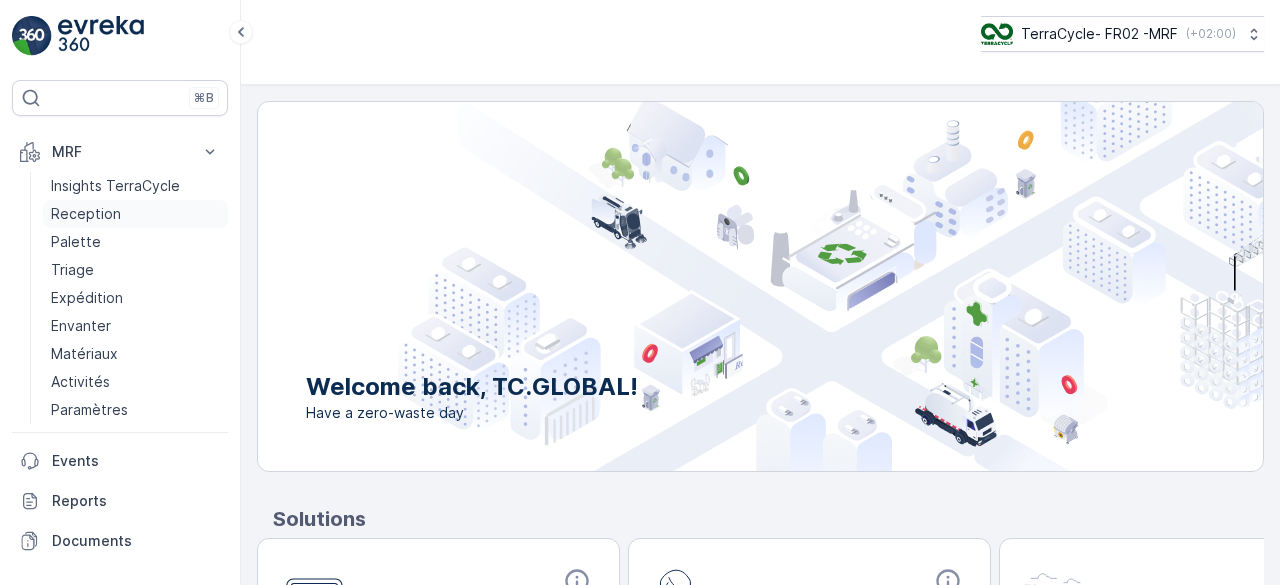 click on "Reception" at bounding box center (86, 214) 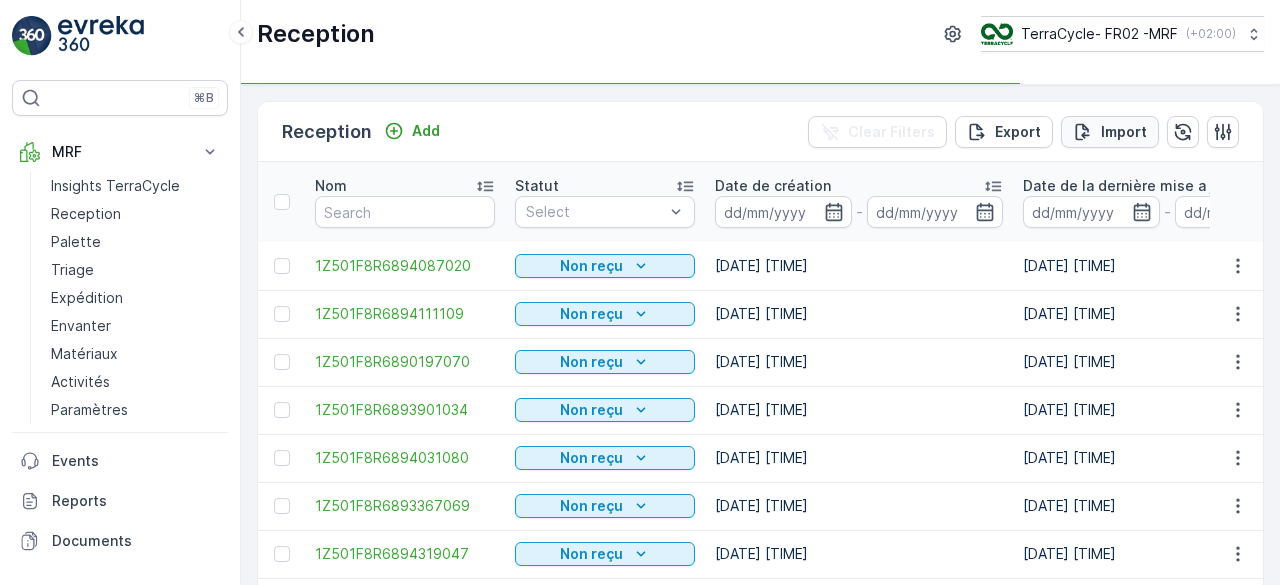click on "Import" at bounding box center (1110, 132) 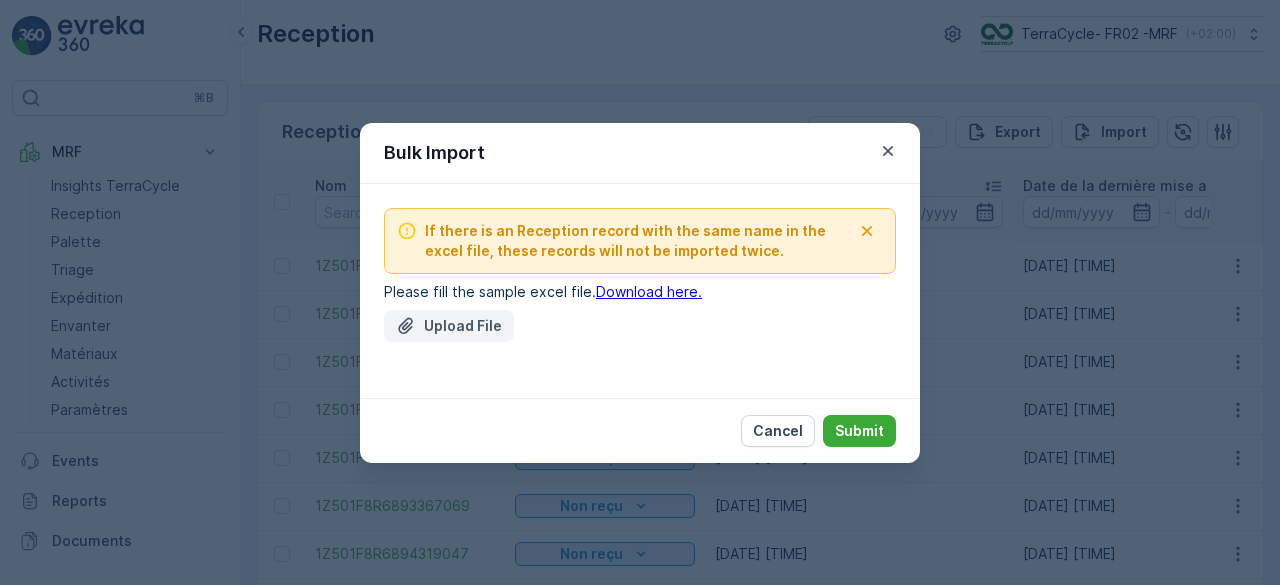 click on "Upload File" at bounding box center [463, 326] 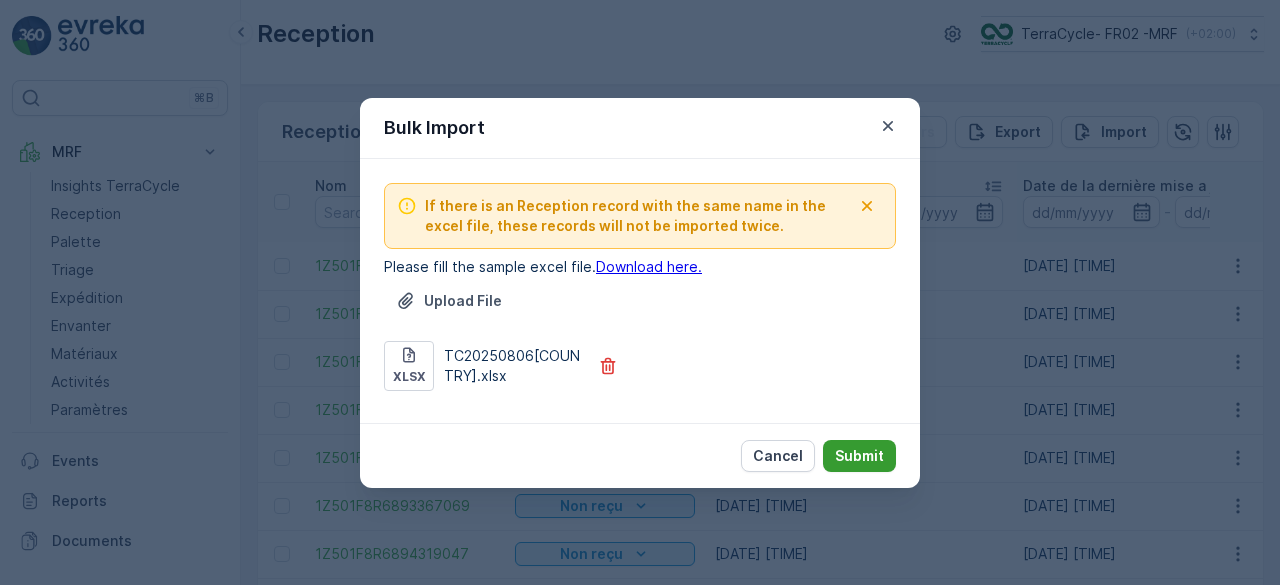 click on "Submit" at bounding box center (859, 456) 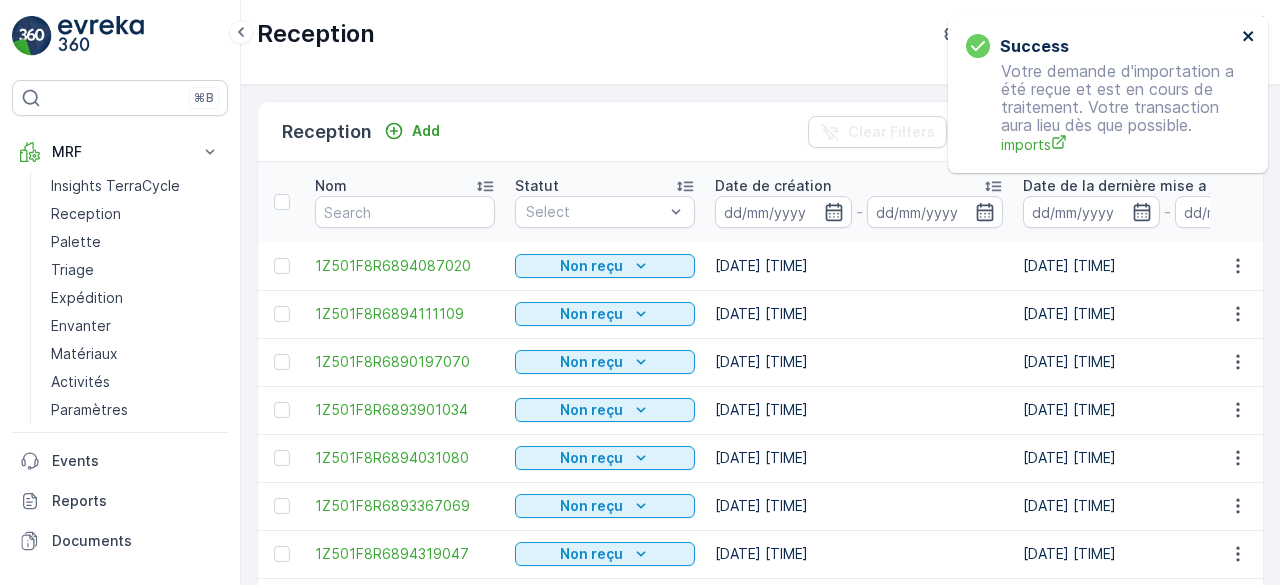click 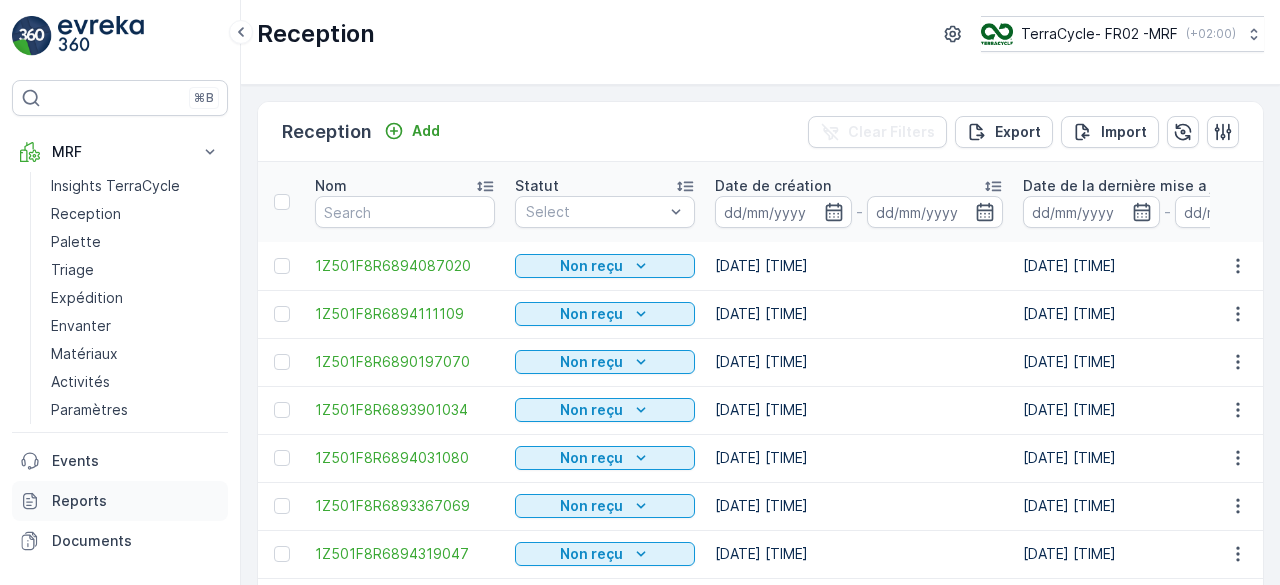 click on "Reports" at bounding box center [136, 501] 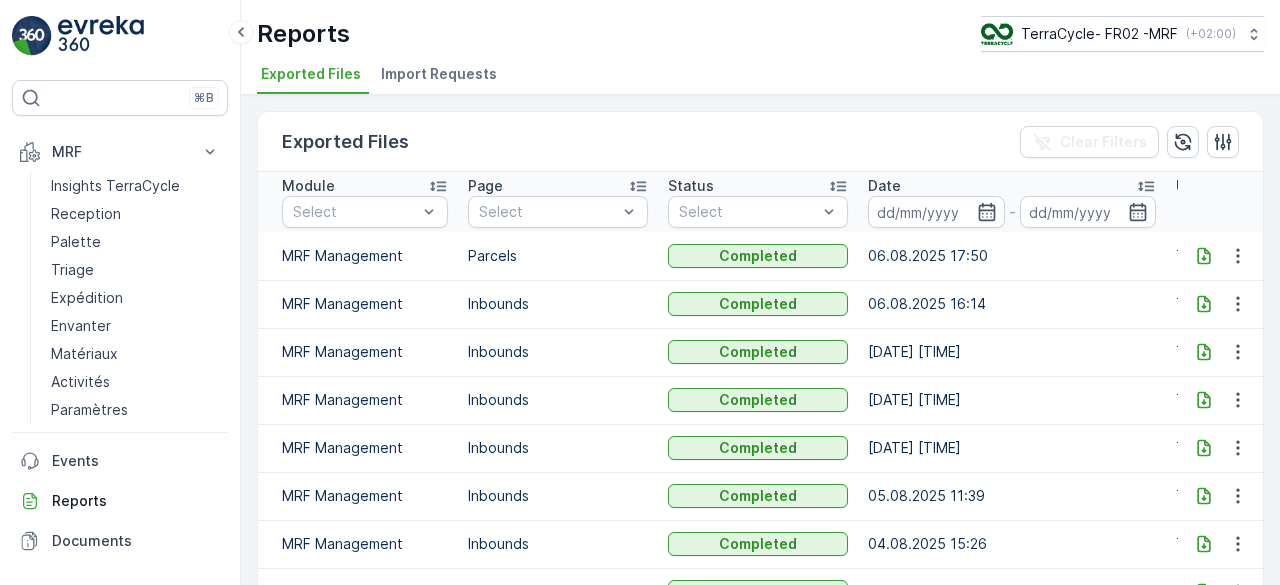 click on "Import Requests" at bounding box center (439, 74) 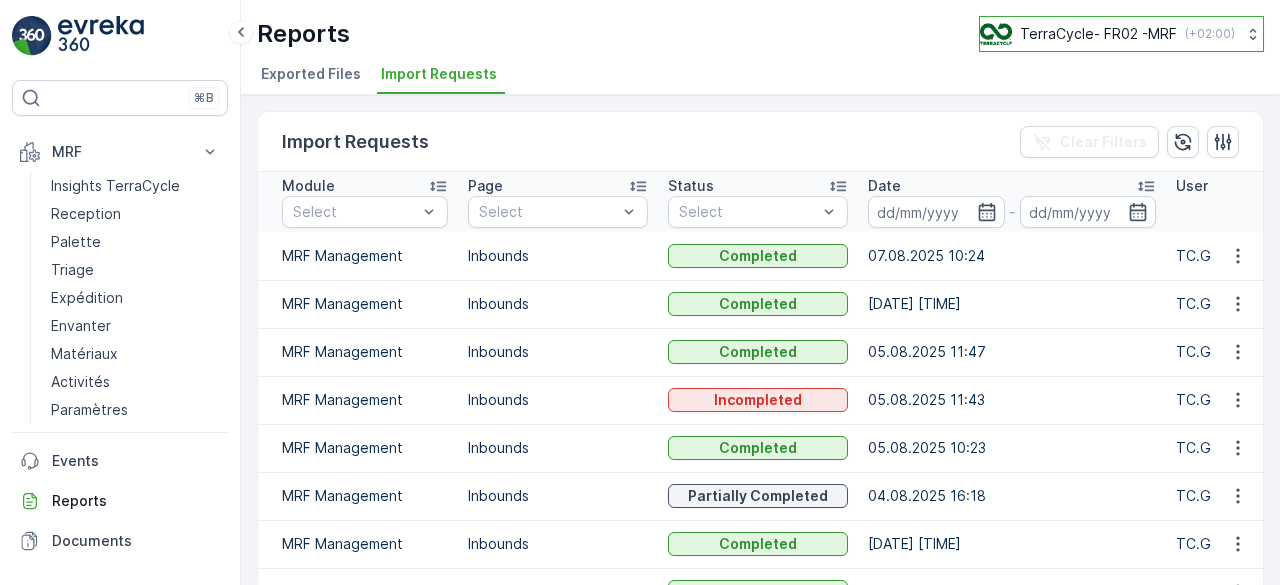 click on "TerraCycle- FR02 -MRF" at bounding box center (1098, 34) 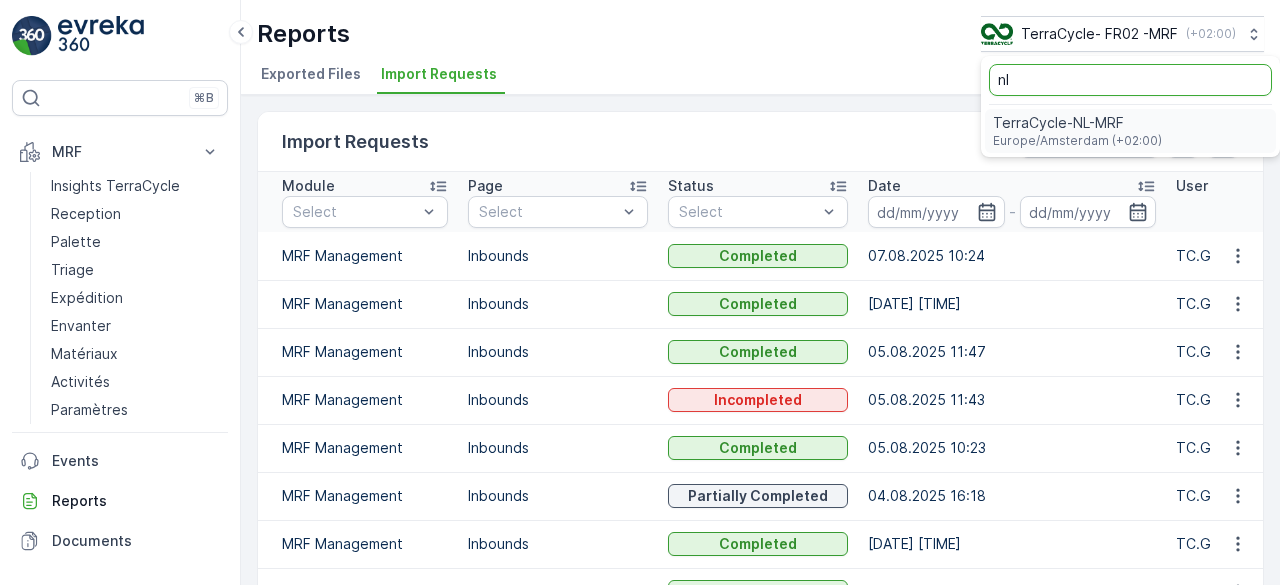 type on "nl" 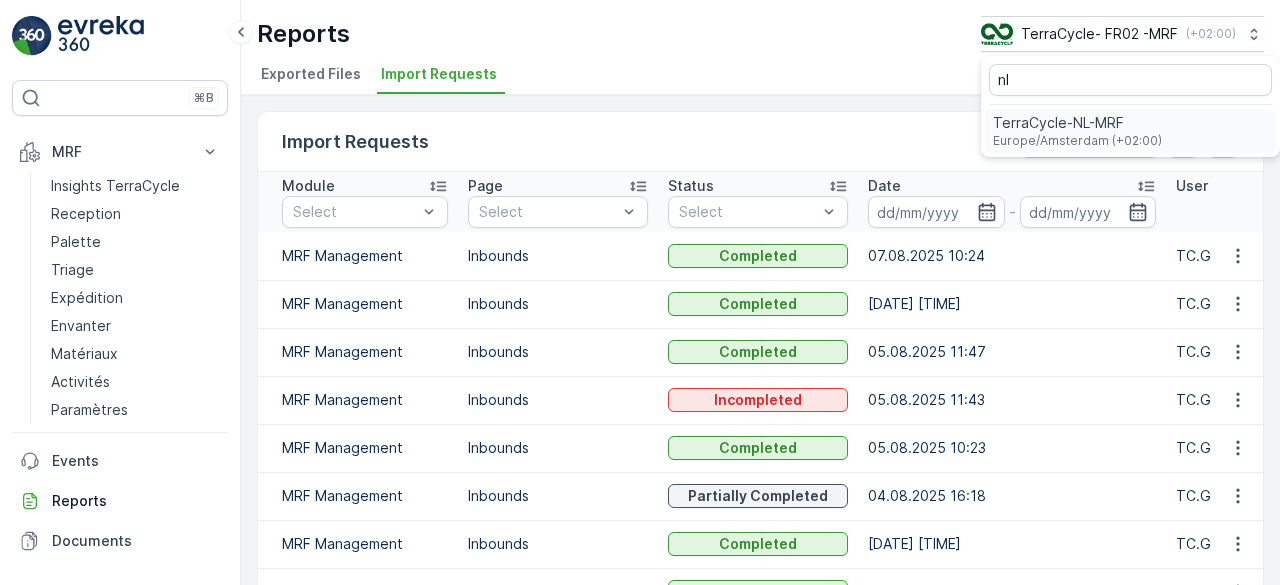 click on "TerraCycle-NL-MRF" at bounding box center [1077, 123] 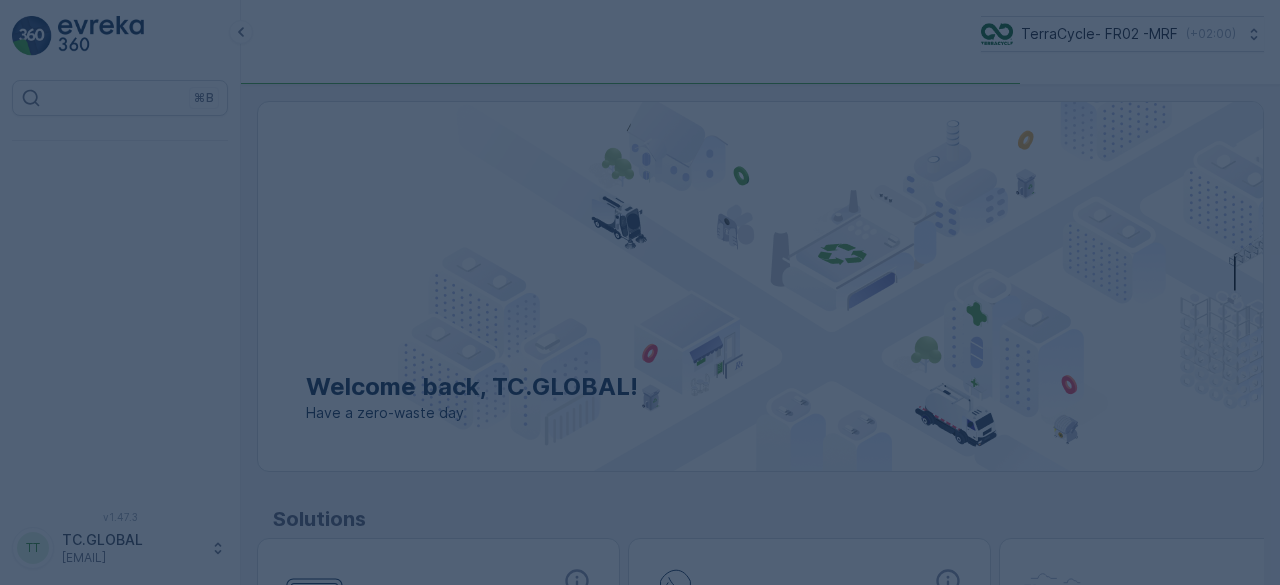 scroll, scrollTop: 0, scrollLeft: 0, axis: both 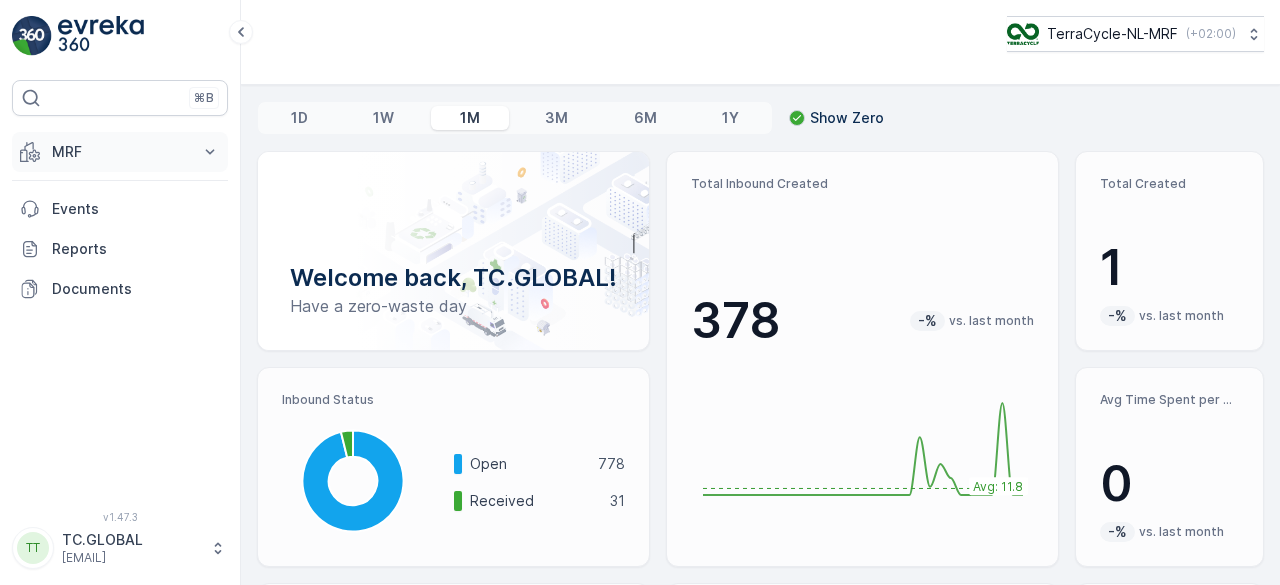 click on "MRF" at bounding box center (120, 152) 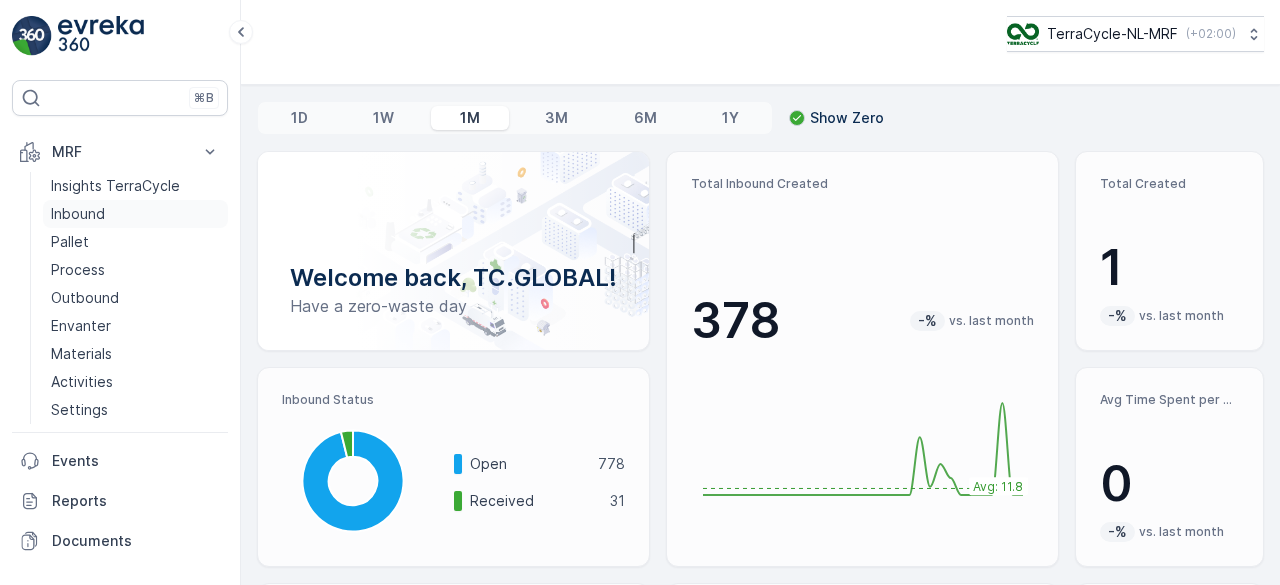 click on "Inbound" at bounding box center (78, 214) 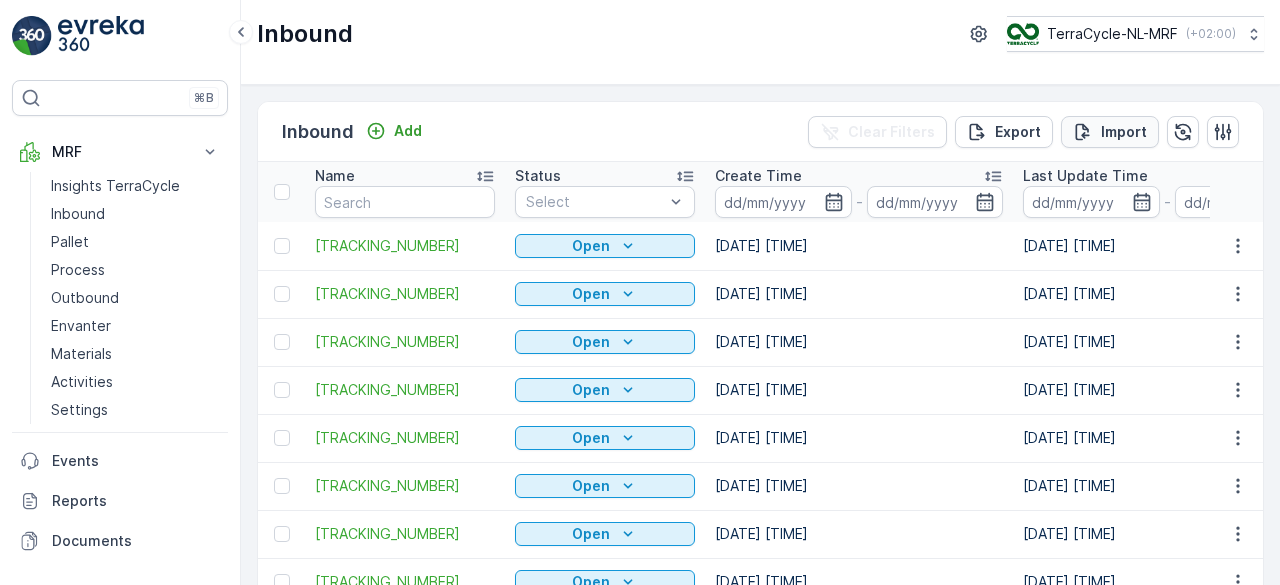 click on "Import" at bounding box center [1110, 132] 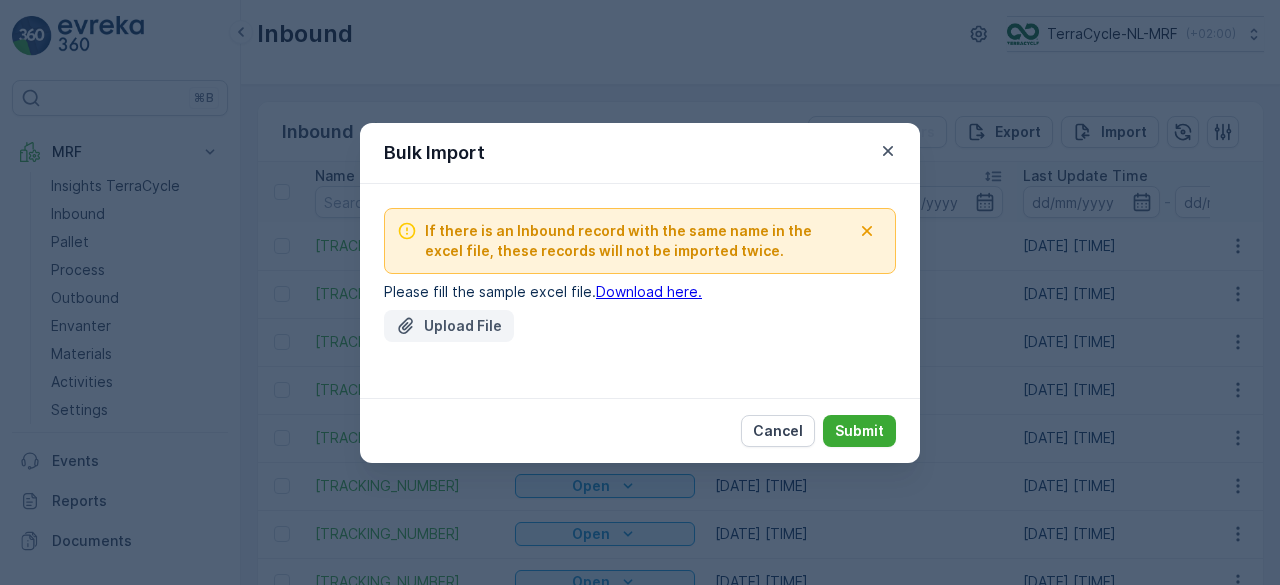 click on "Upload File" at bounding box center (463, 326) 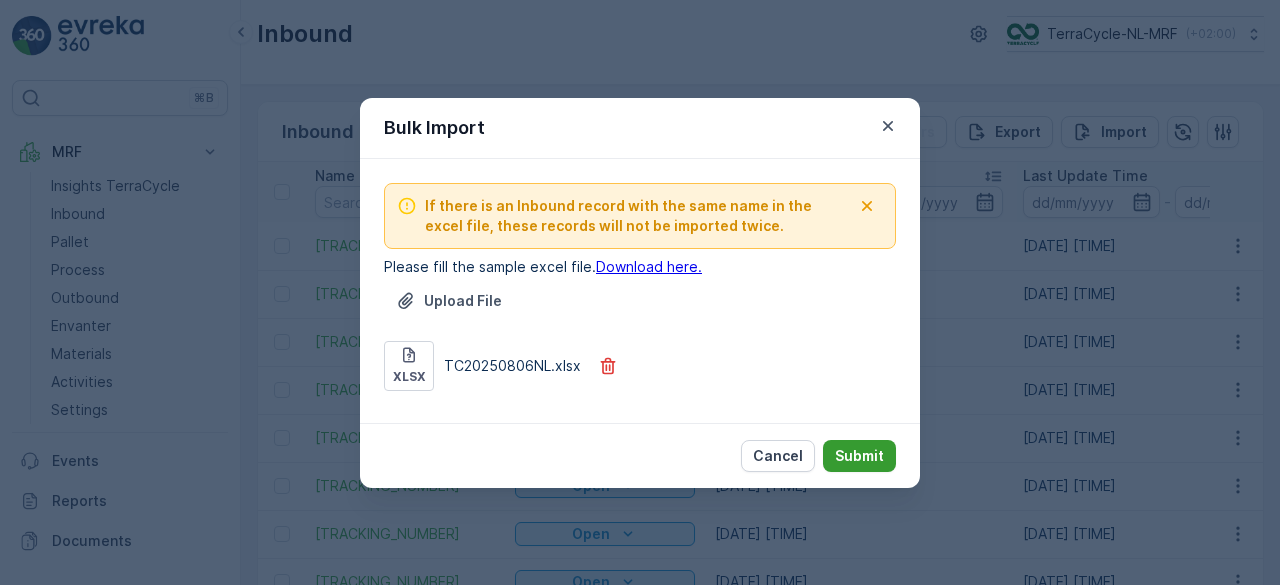 click on "Submit" at bounding box center [859, 456] 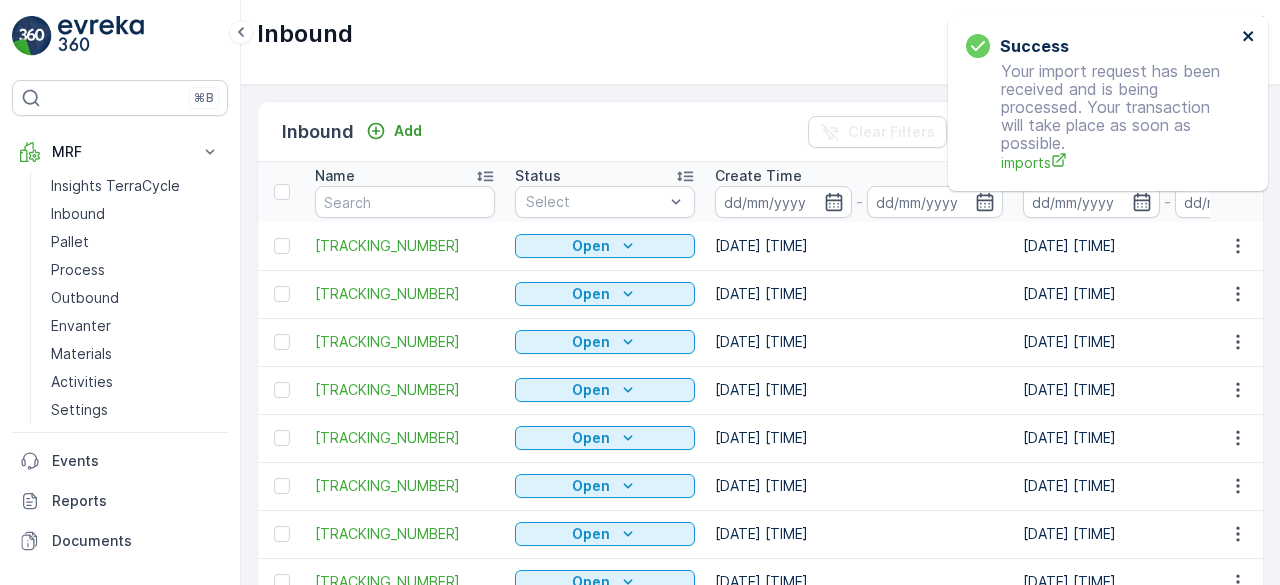 click 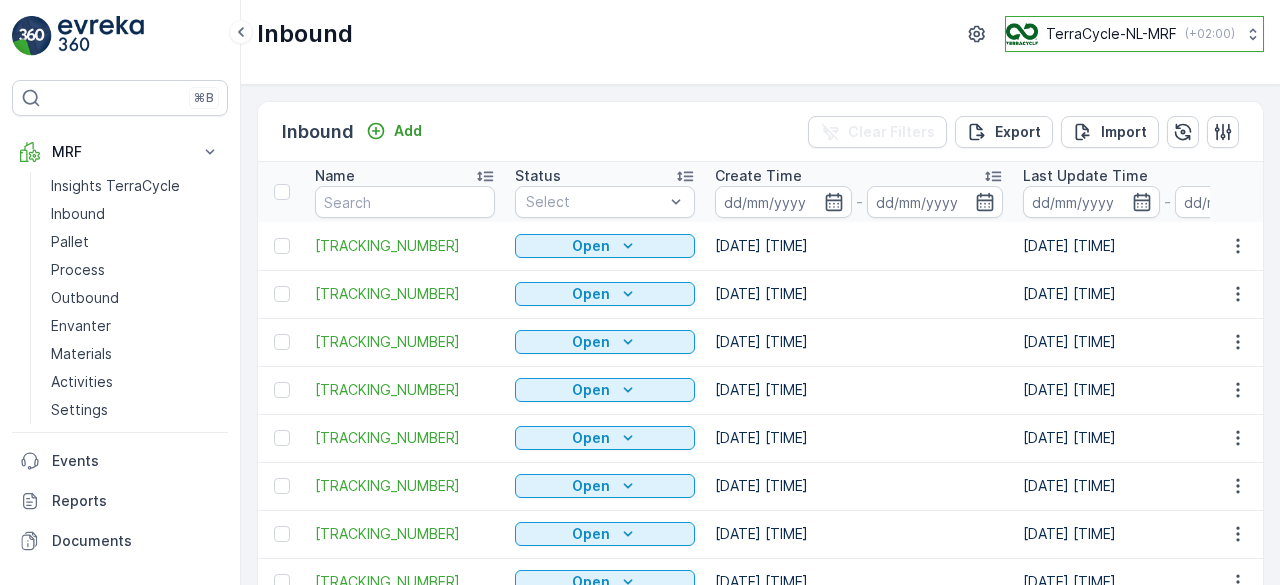 click on "TerraCycle-NL-MRF" at bounding box center [1111, 34] 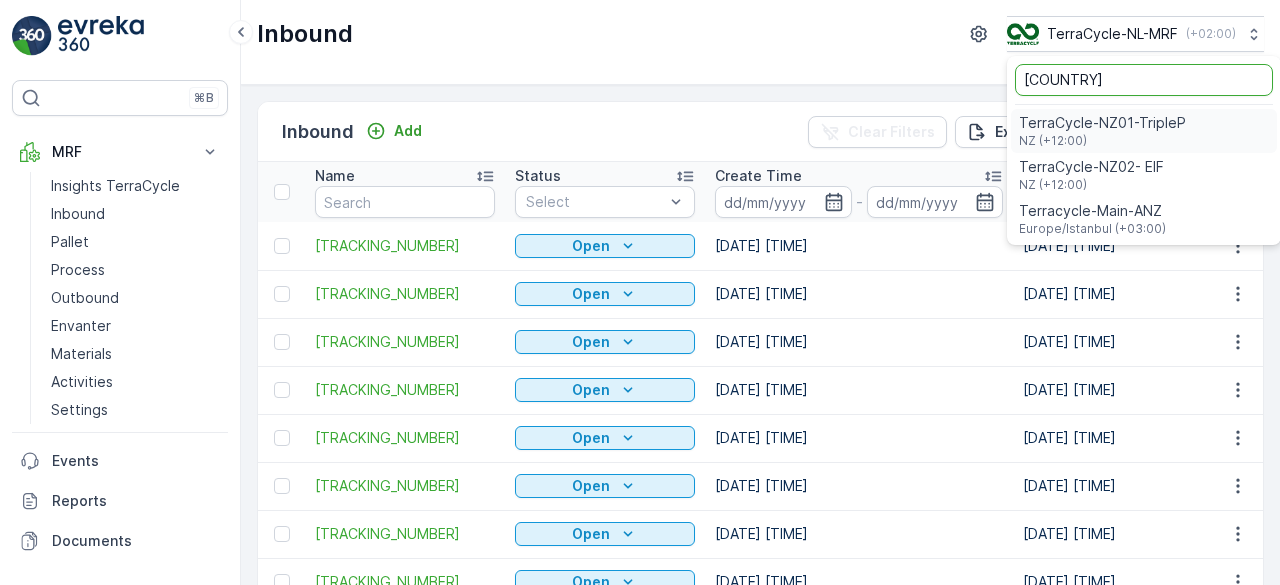 type on "nz" 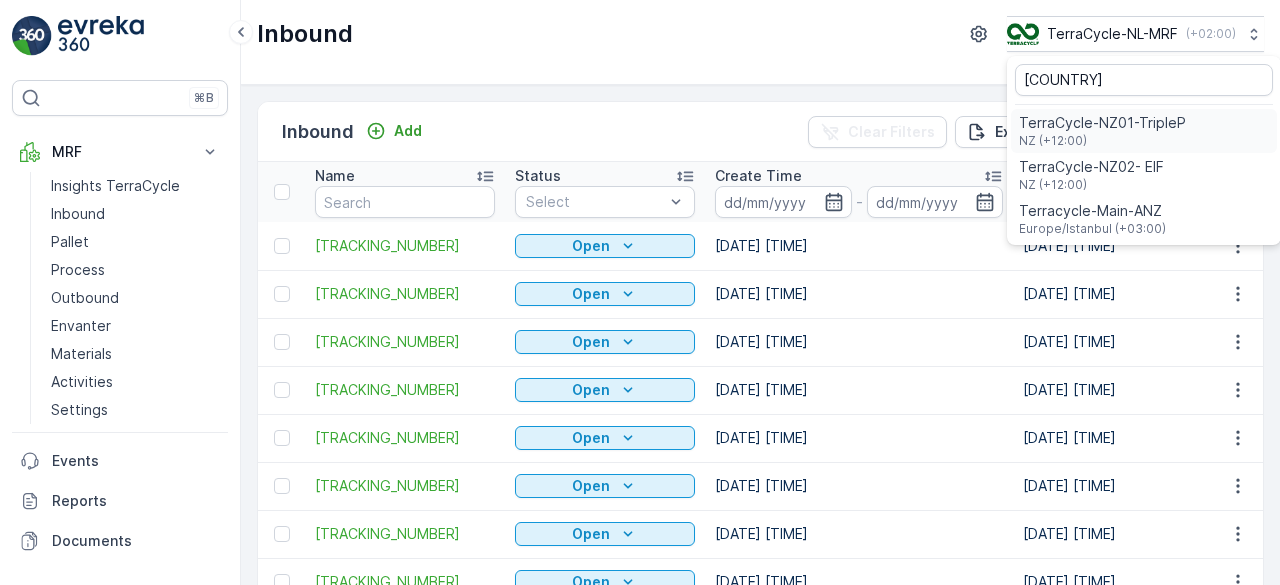 click on "TerraCycle-NZ01-TripleP" at bounding box center (1102, 123) 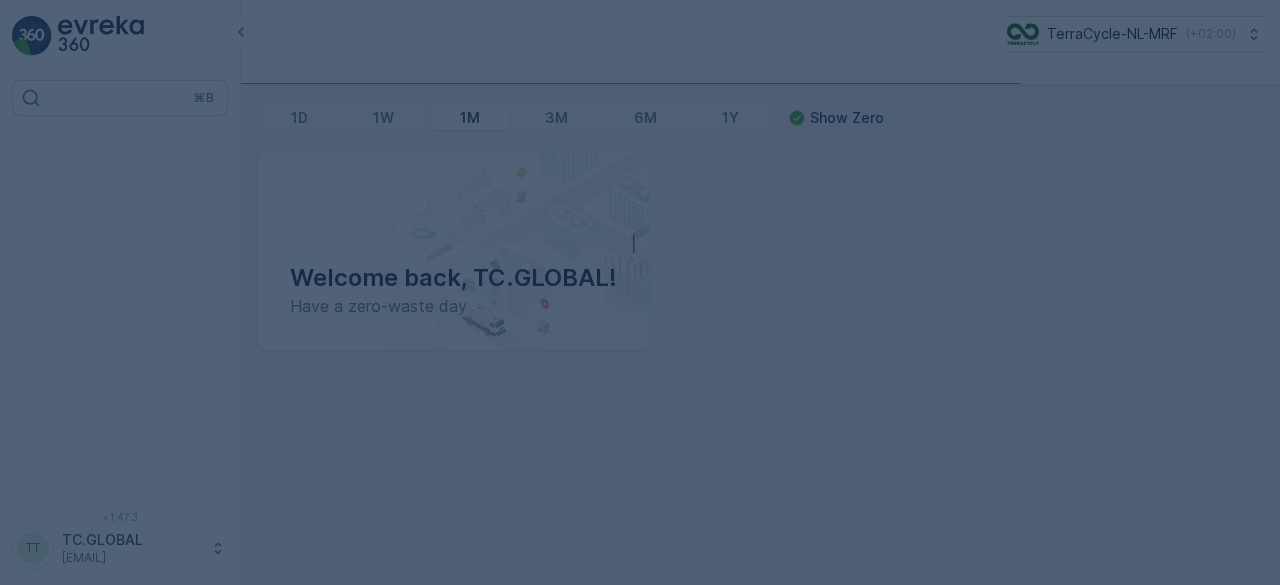 scroll, scrollTop: 0, scrollLeft: 0, axis: both 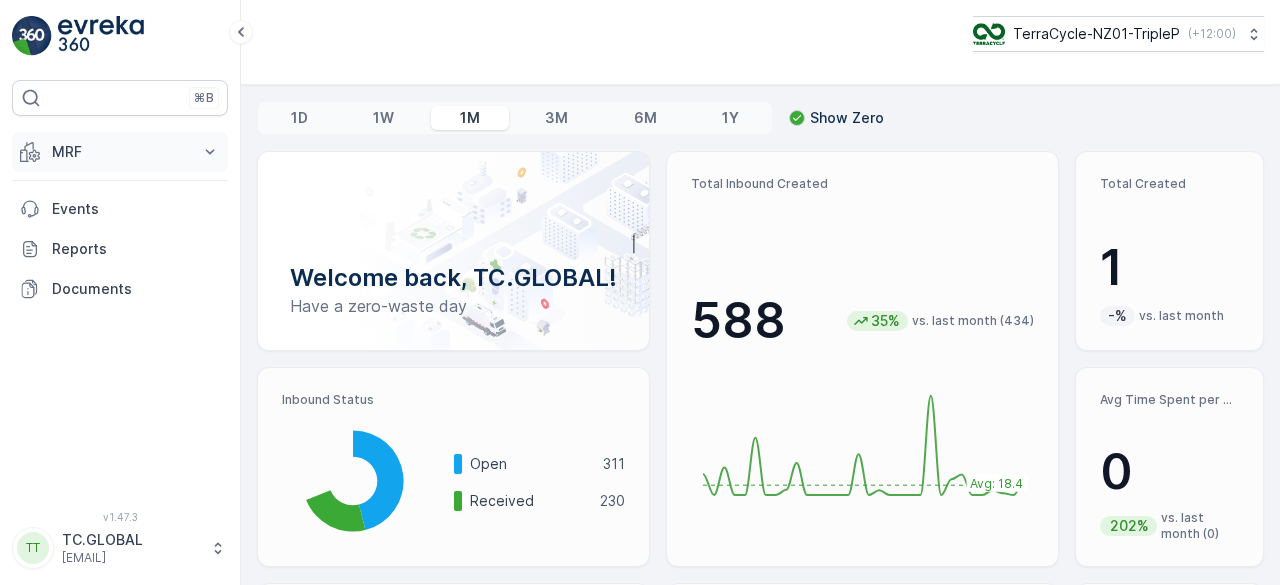 click on "MRF" at bounding box center [120, 152] 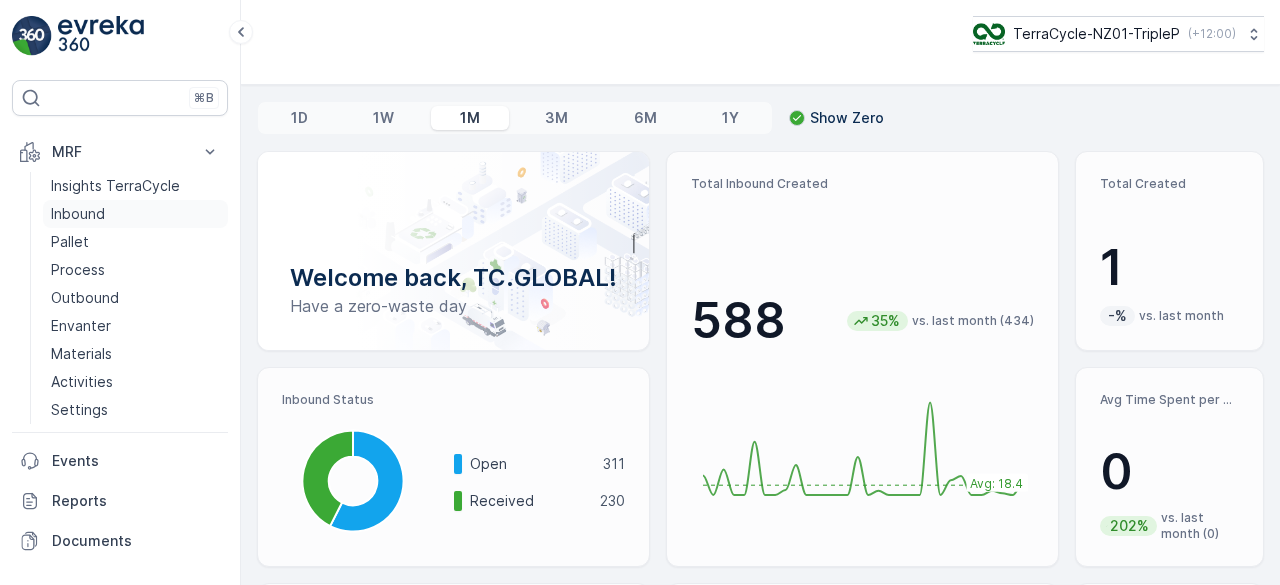 click on "Inbound" at bounding box center [78, 214] 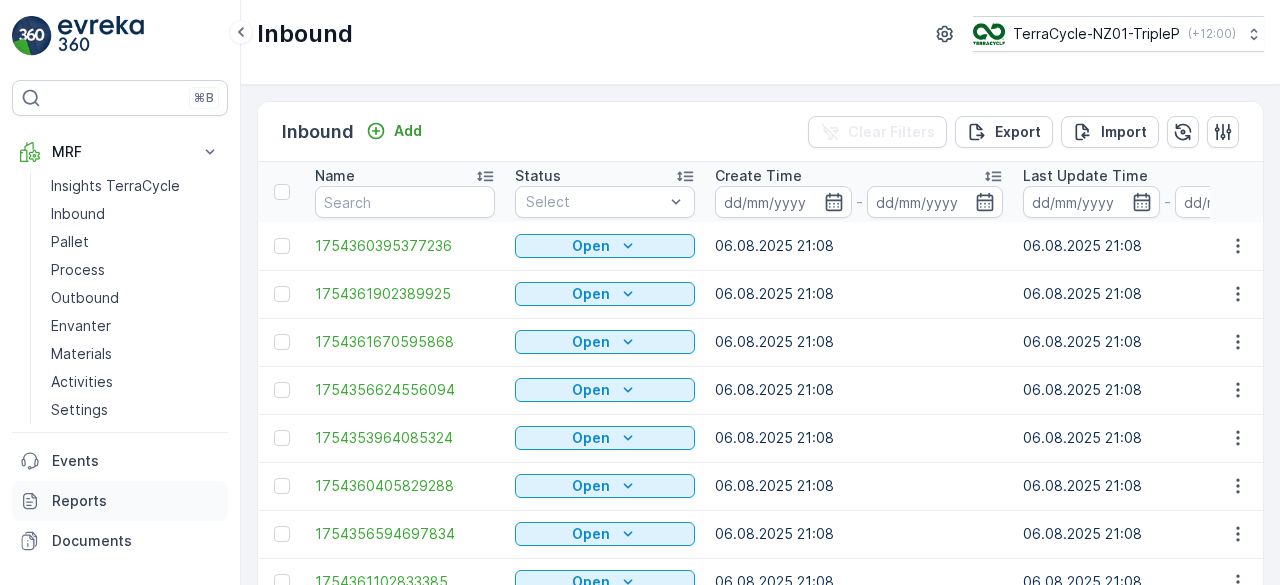 click on "Reports" at bounding box center (136, 501) 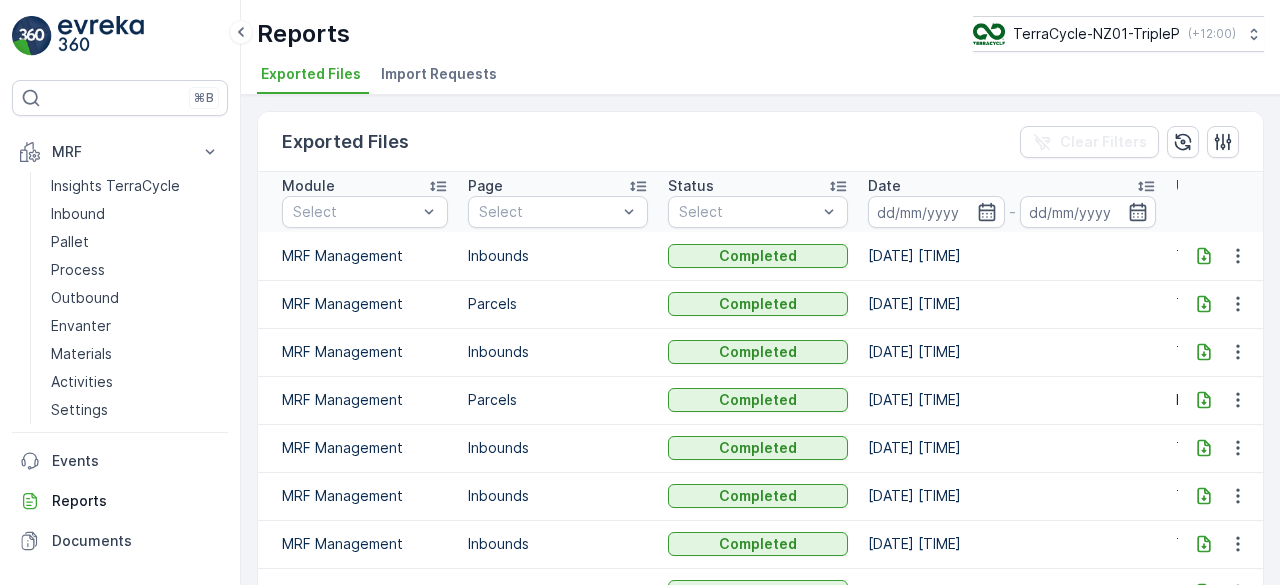 click on "Import Requests" at bounding box center (439, 74) 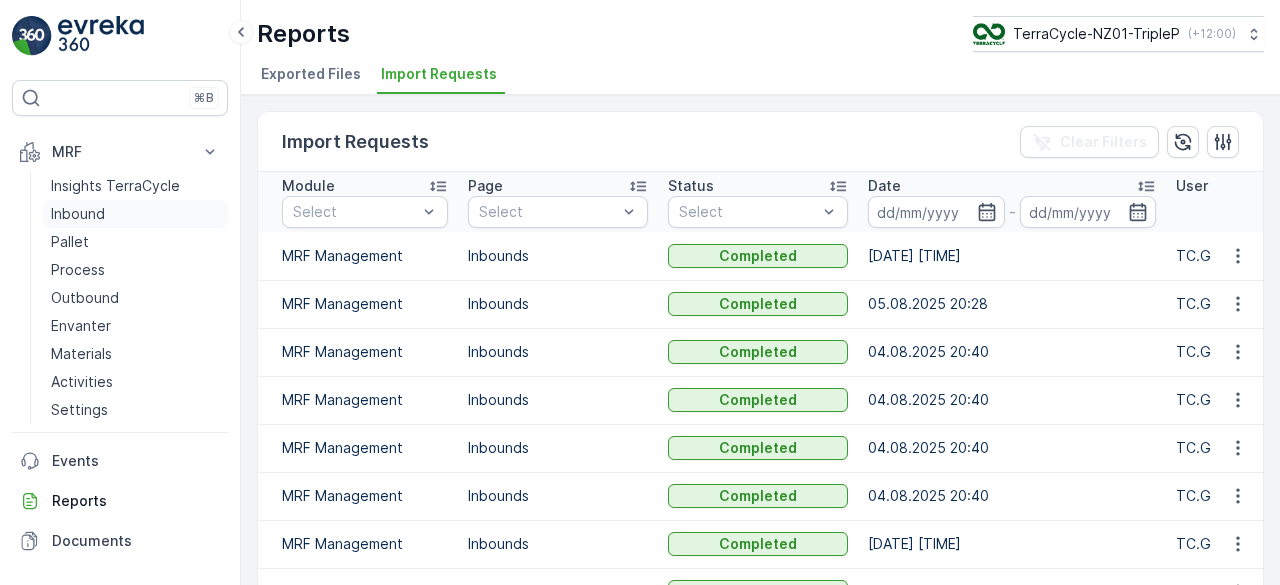 click on "Inbound" at bounding box center [78, 214] 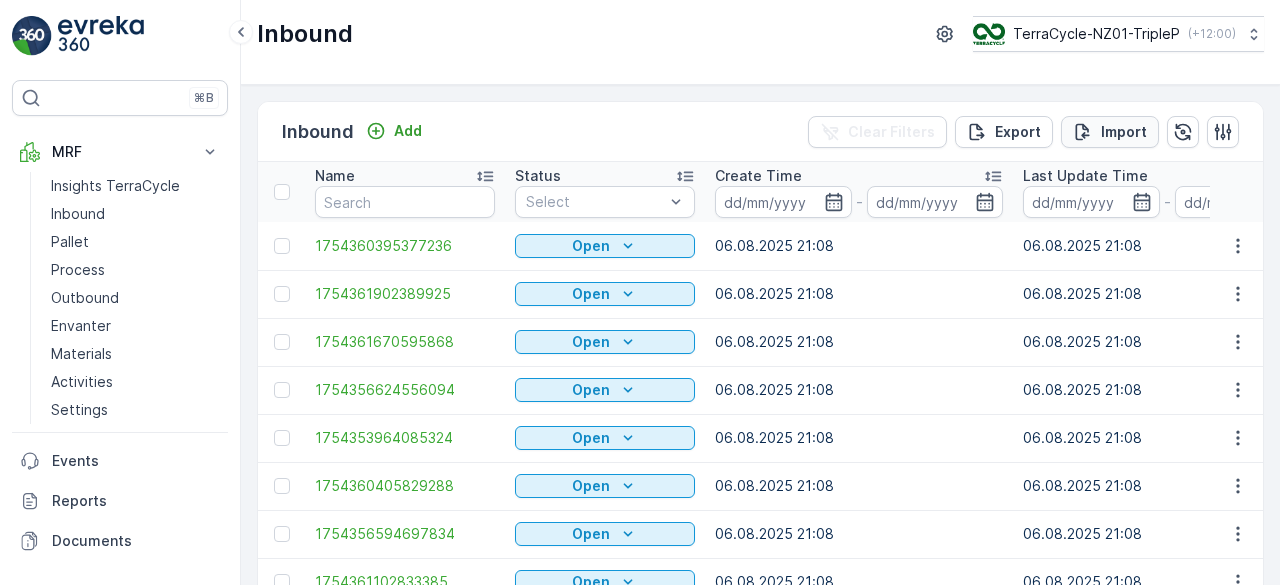 click on "Import" at bounding box center [1124, 132] 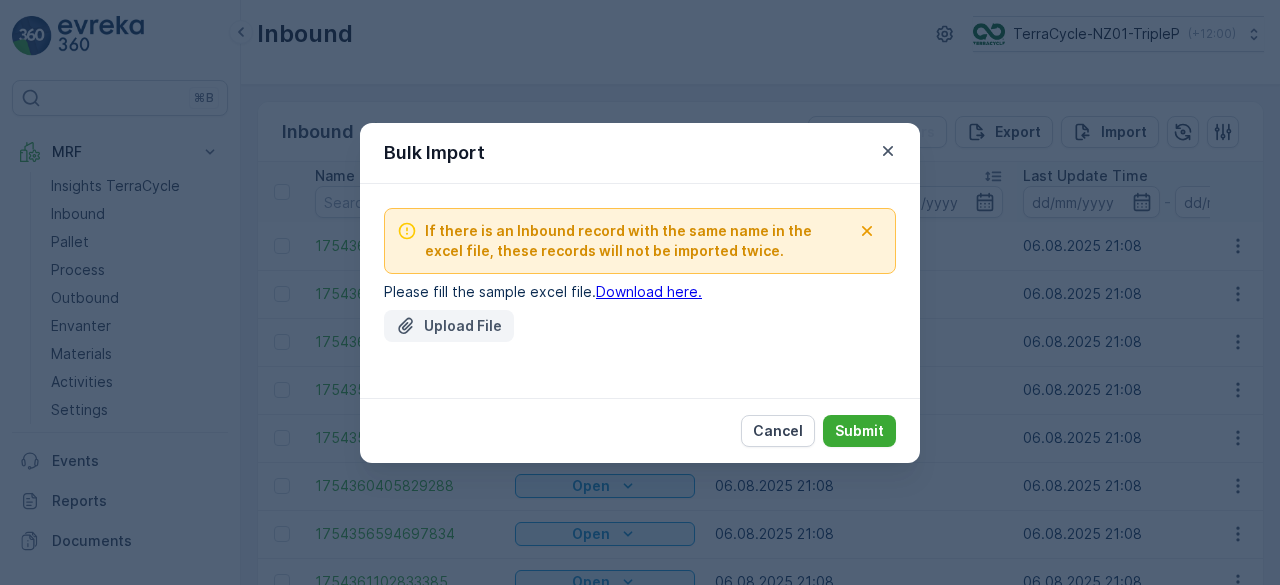 click on "Upload File" at bounding box center [449, 326] 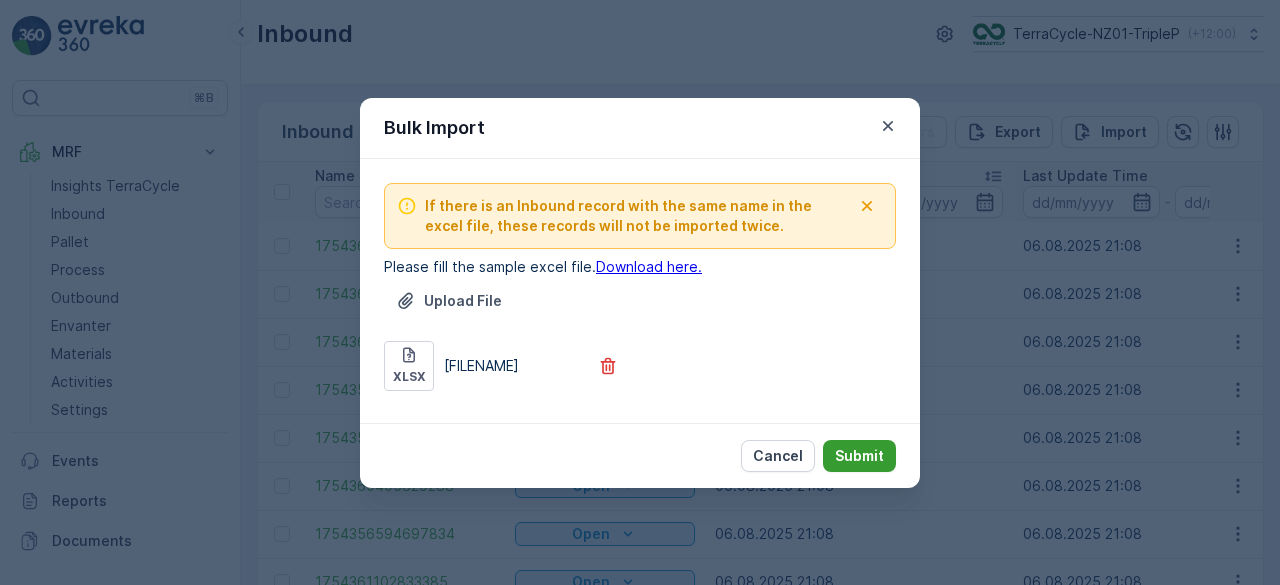 click on "Submit" at bounding box center [859, 456] 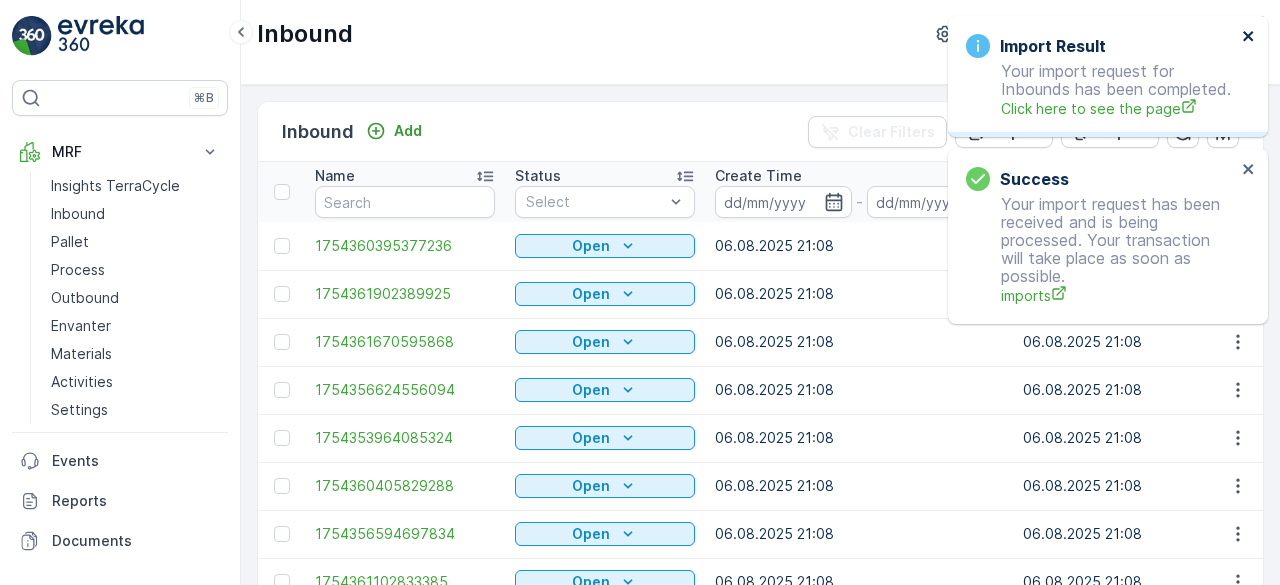 click 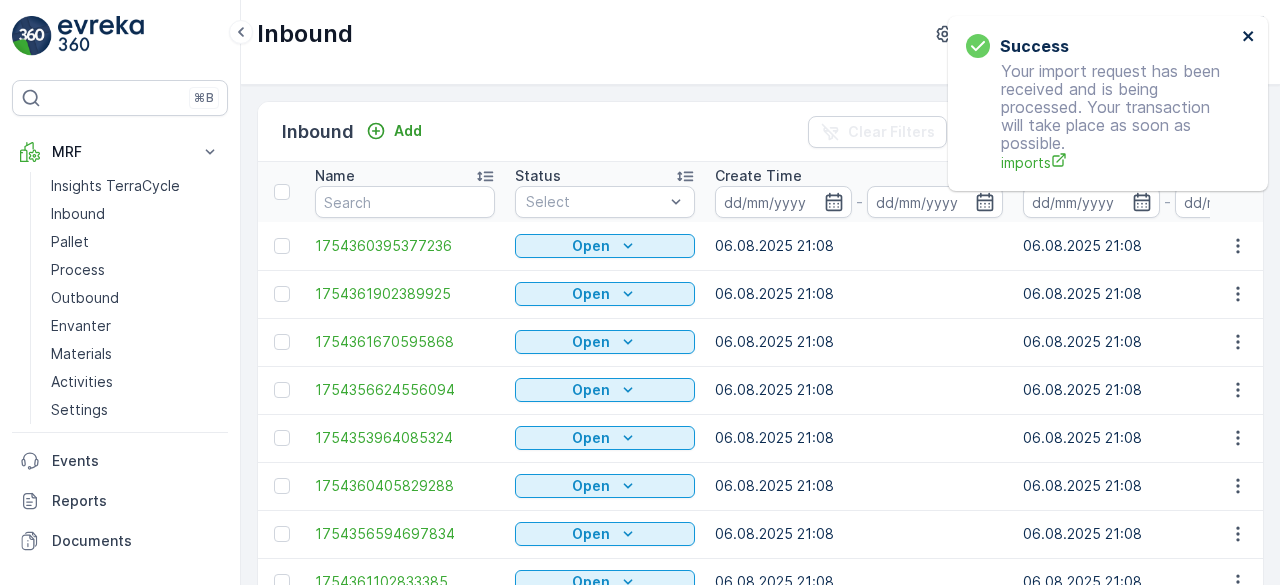 click 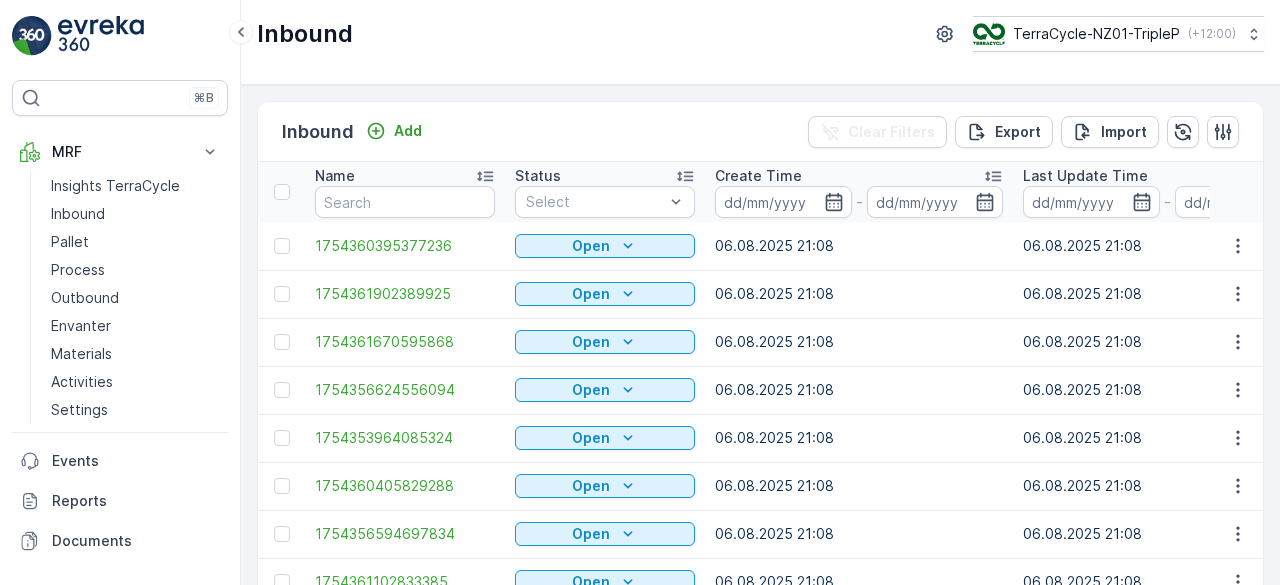click 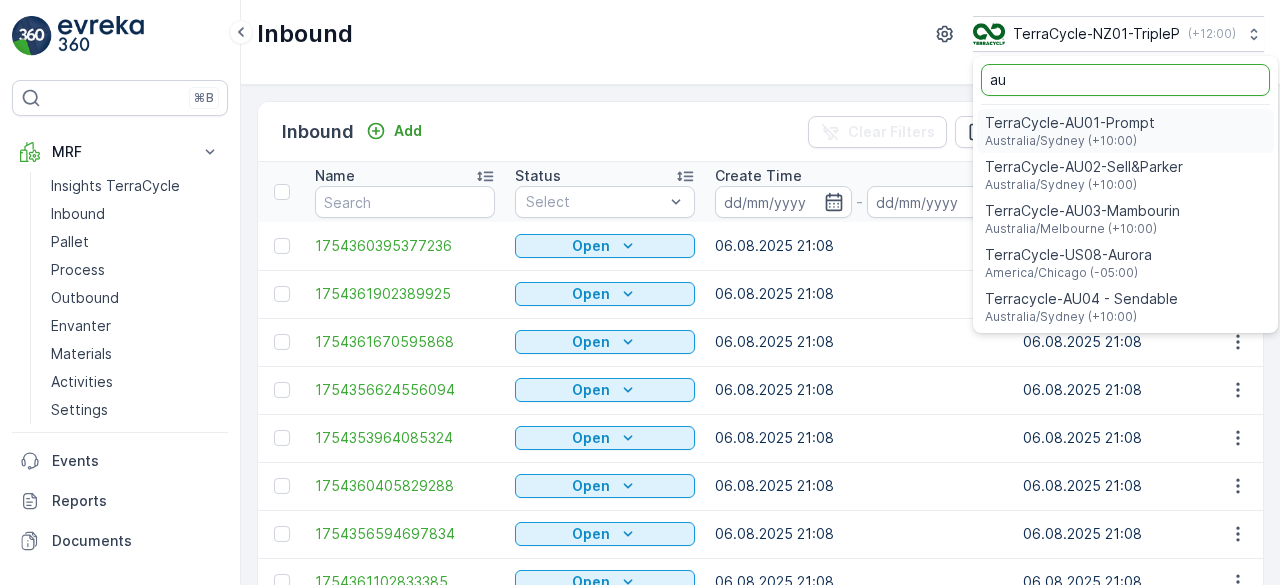 type on "au" 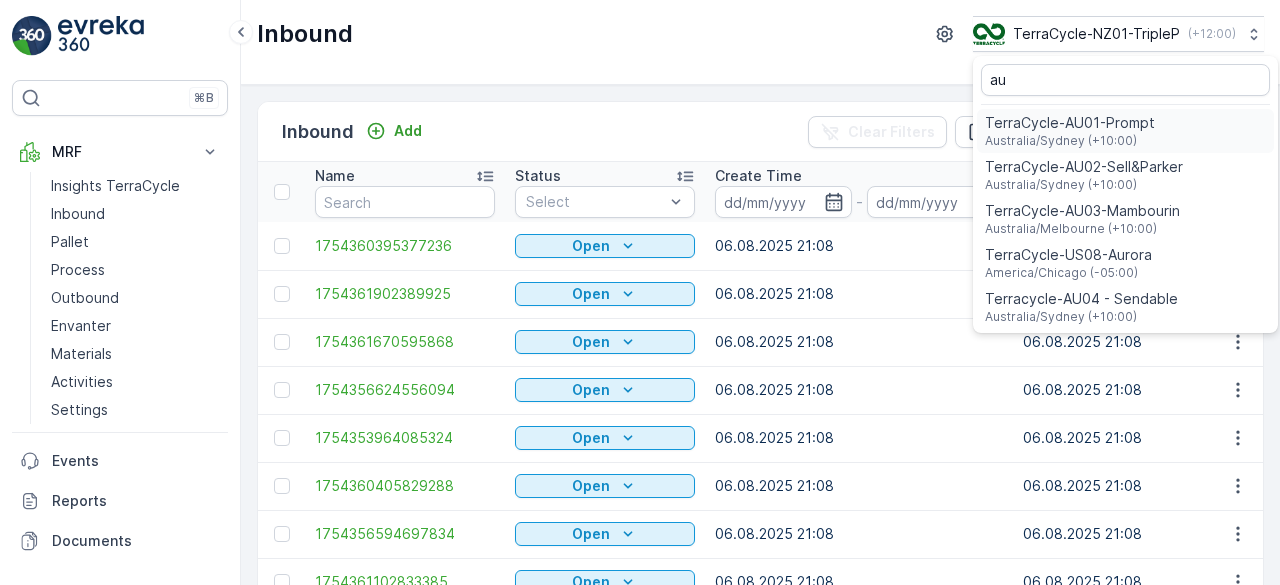 click on "TerraCycle-AU01-Prompt" at bounding box center (1070, 123) 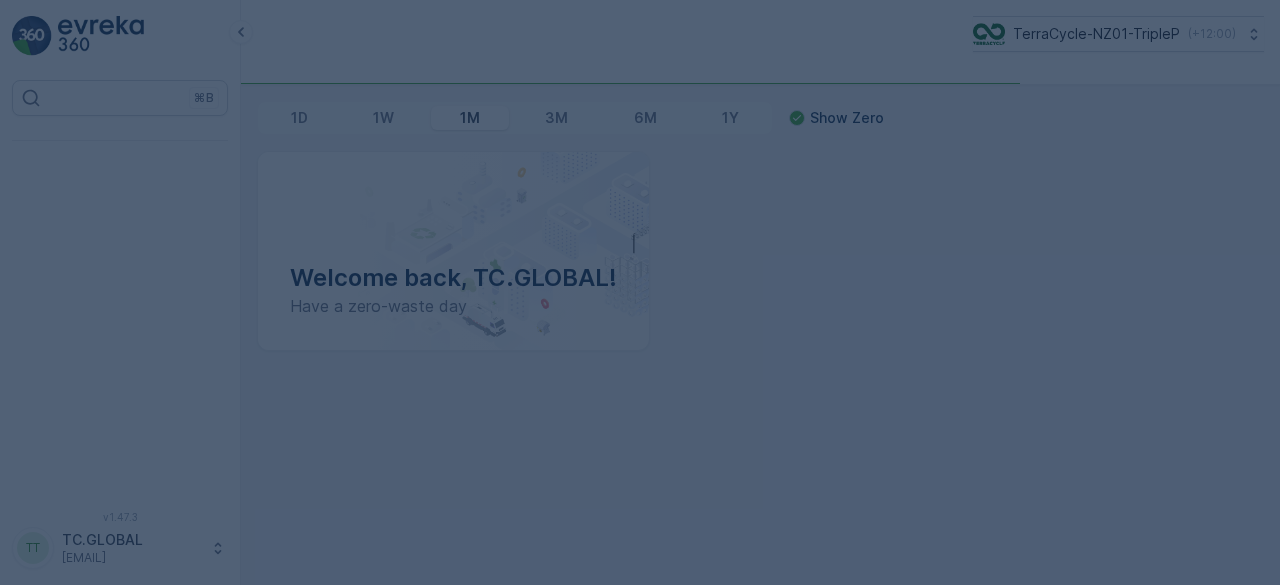 scroll, scrollTop: 0, scrollLeft: 0, axis: both 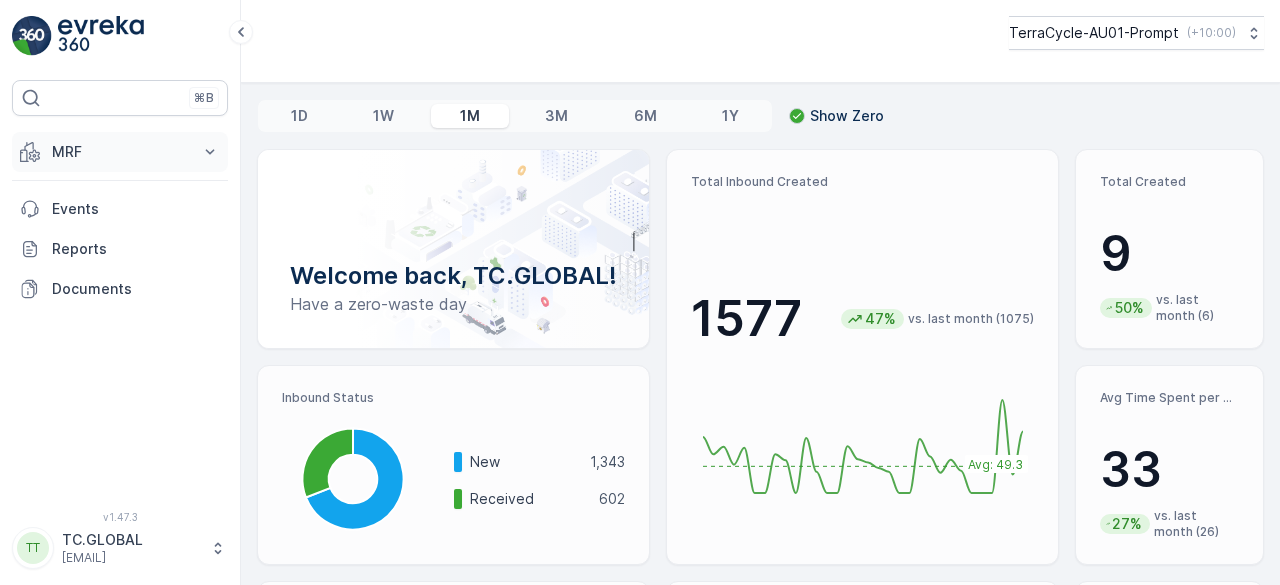 click on "MRF" at bounding box center [120, 152] 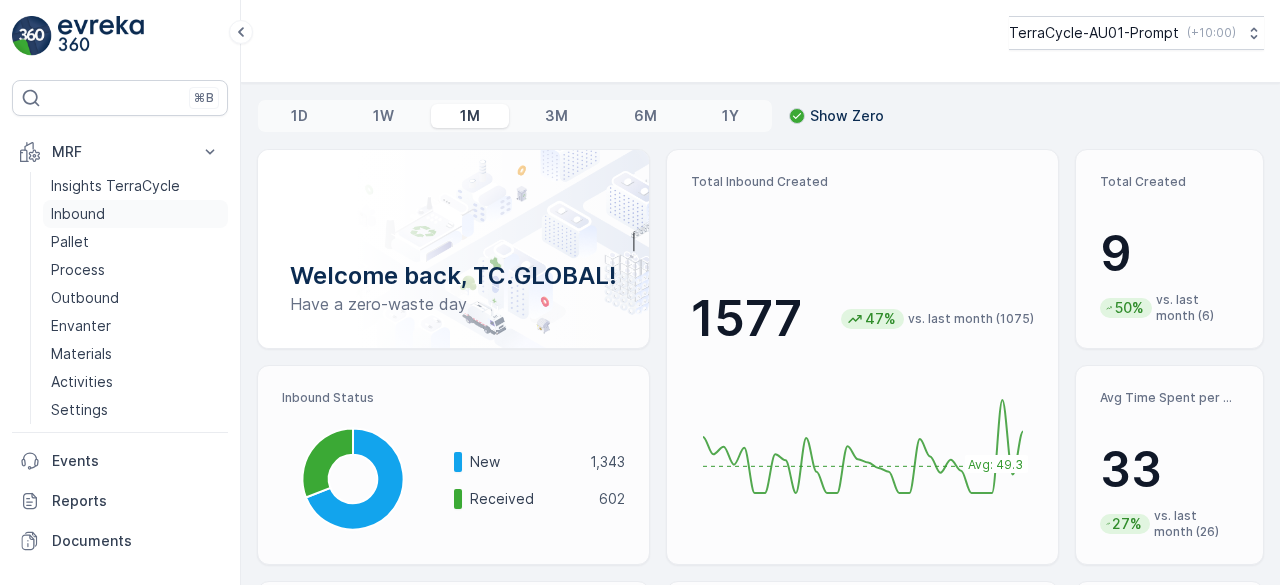 click on "Inbound" at bounding box center [78, 214] 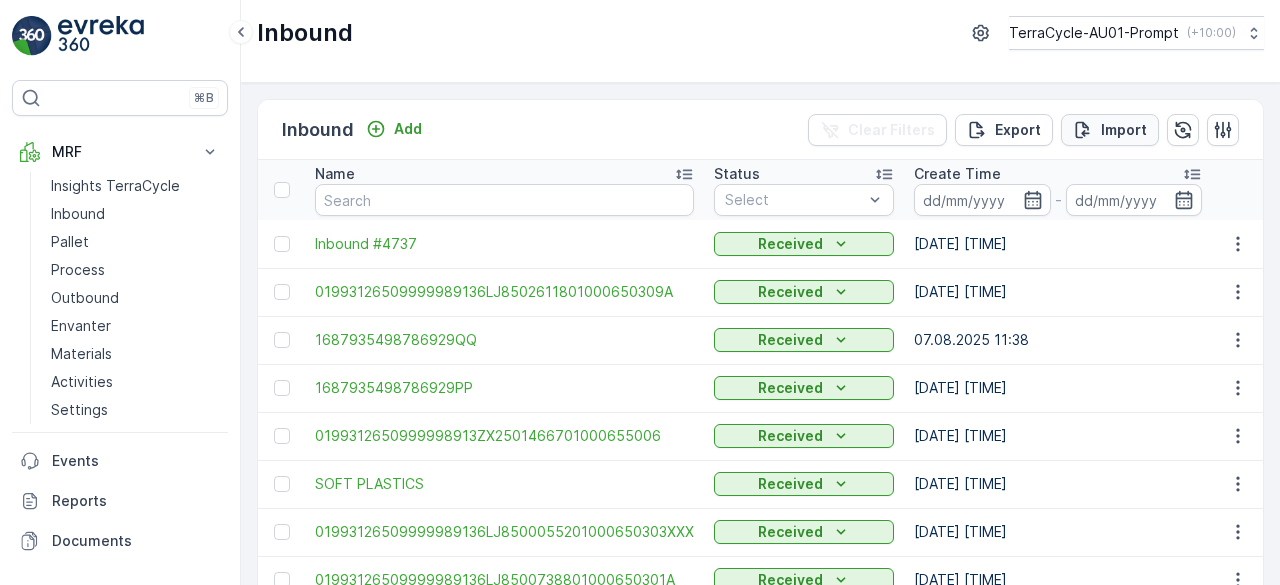 click on "Import" at bounding box center (1124, 130) 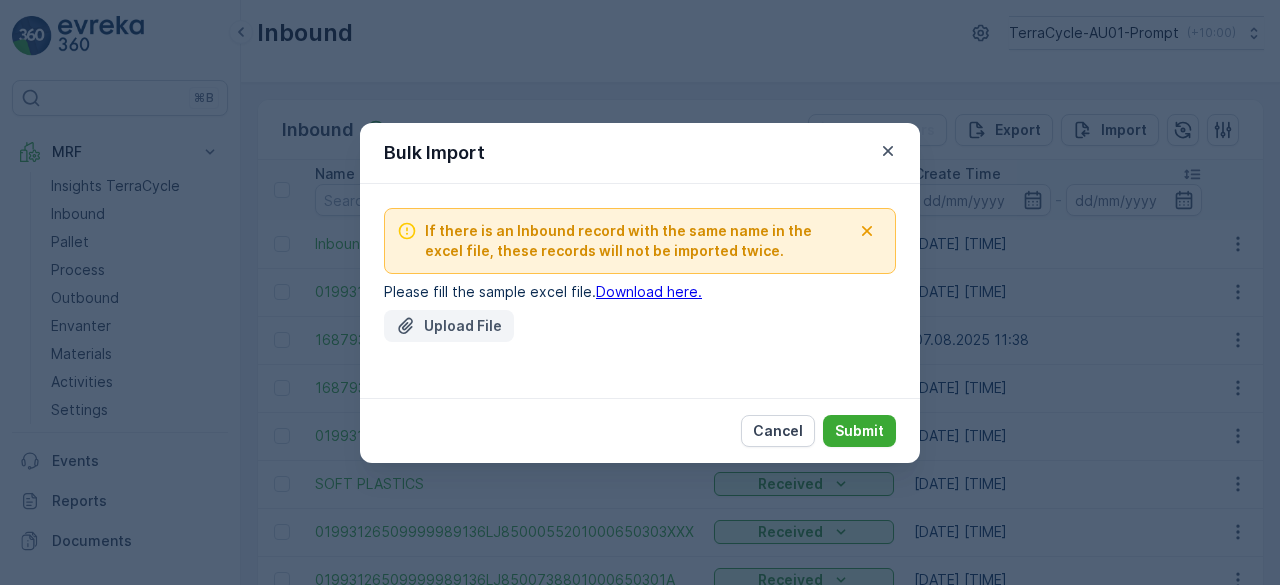 click on "Upload File" at bounding box center [449, 326] 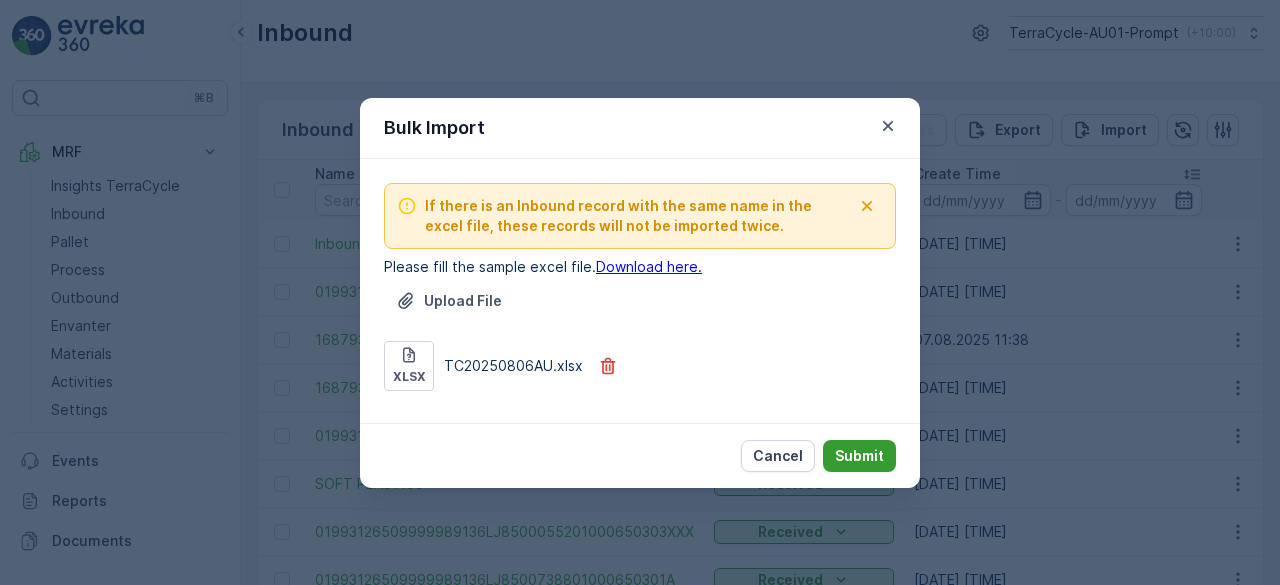 click on "Submit" at bounding box center [859, 456] 